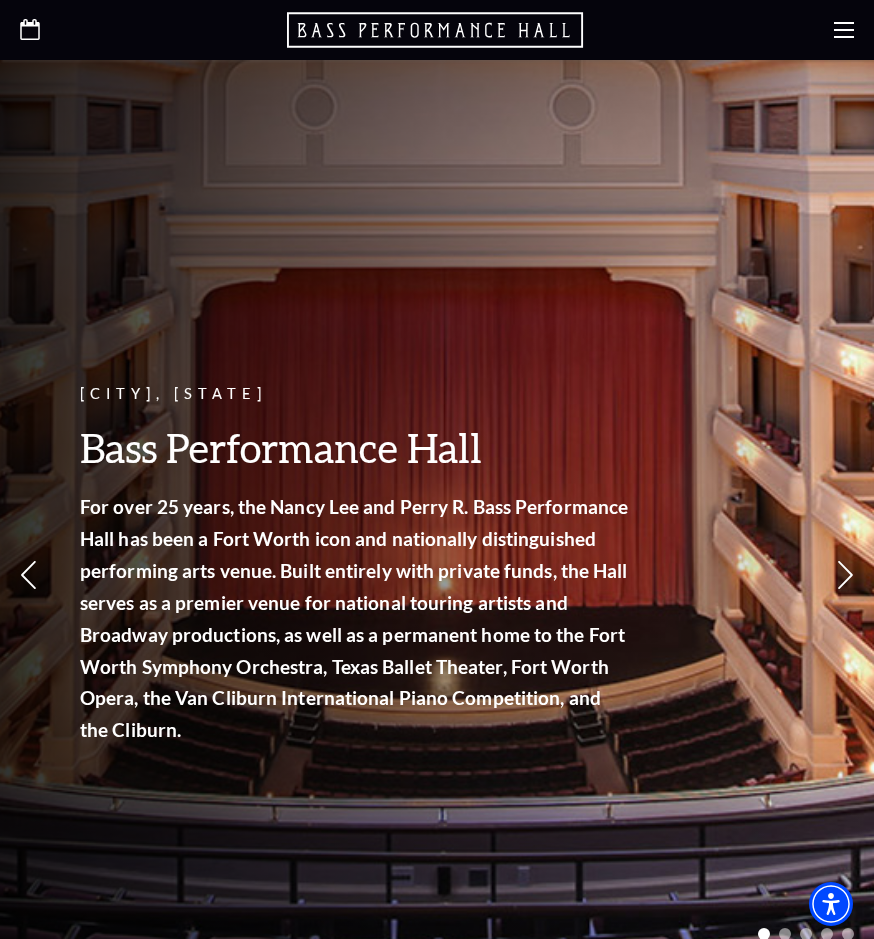 scroll, scrollTop: 0, scrollLeft: 0, axis: both 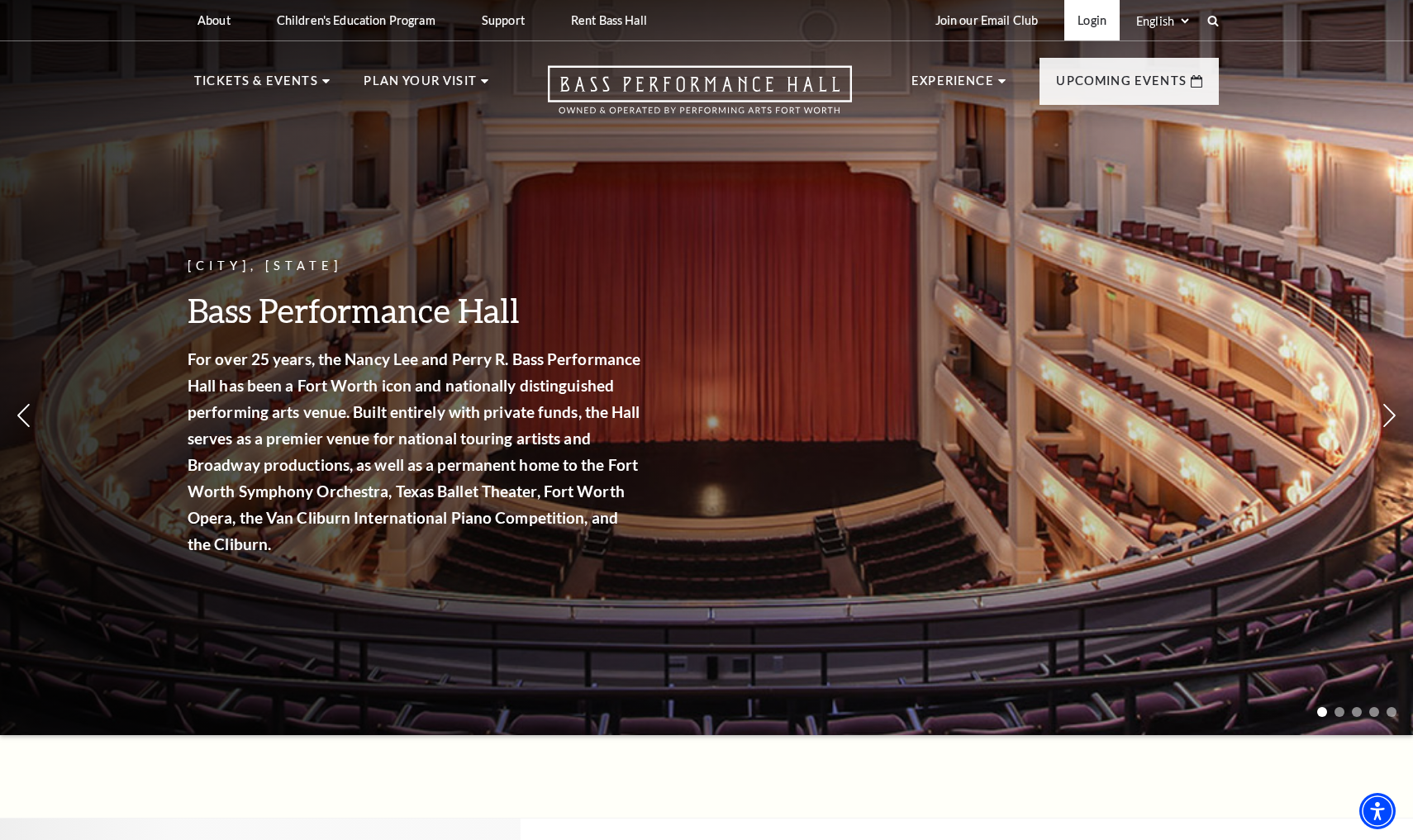 click on "Login" at bounding box center (1092, 20) 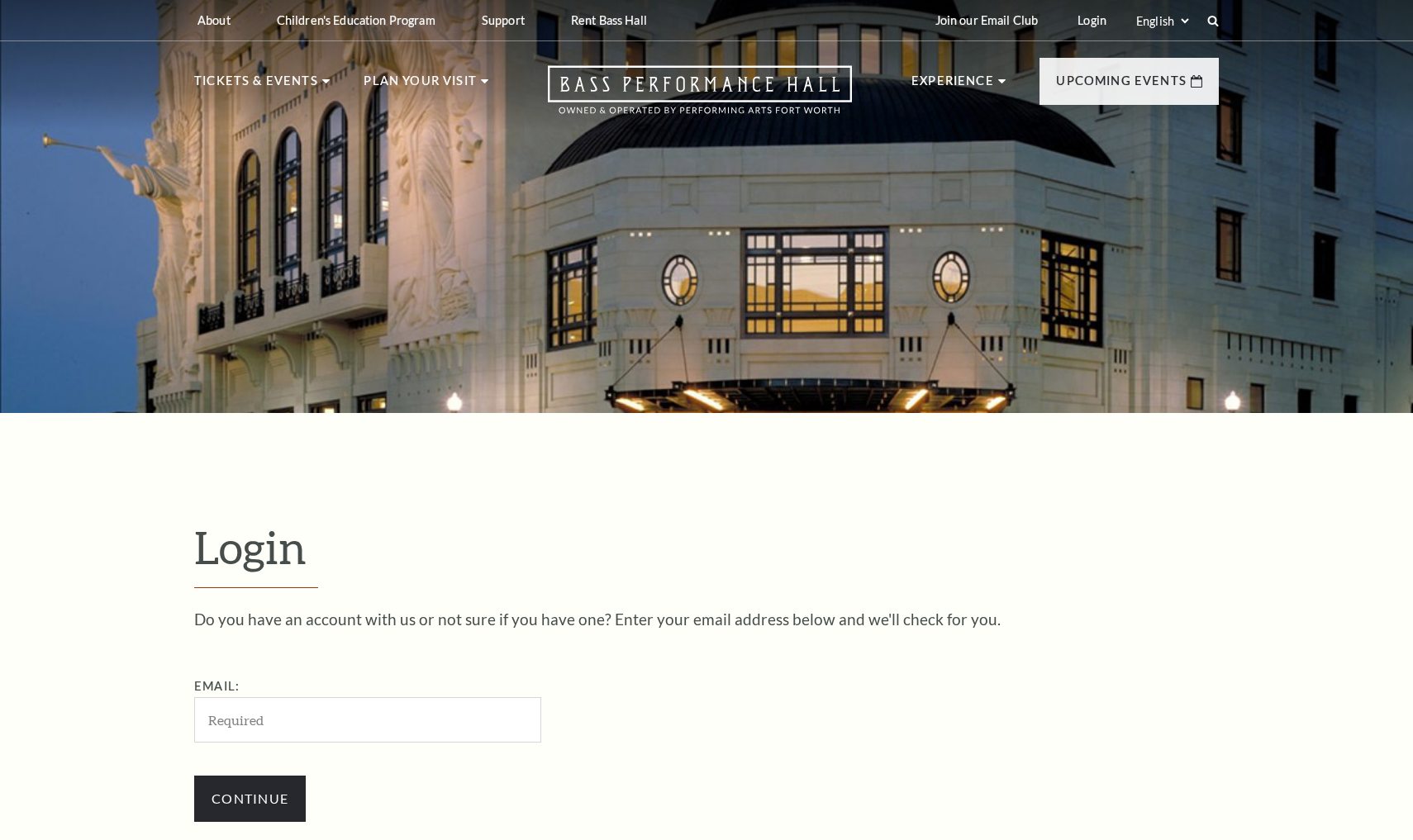 scroll, scrollTop: 520, scrollLeft: 0, axis: vertical 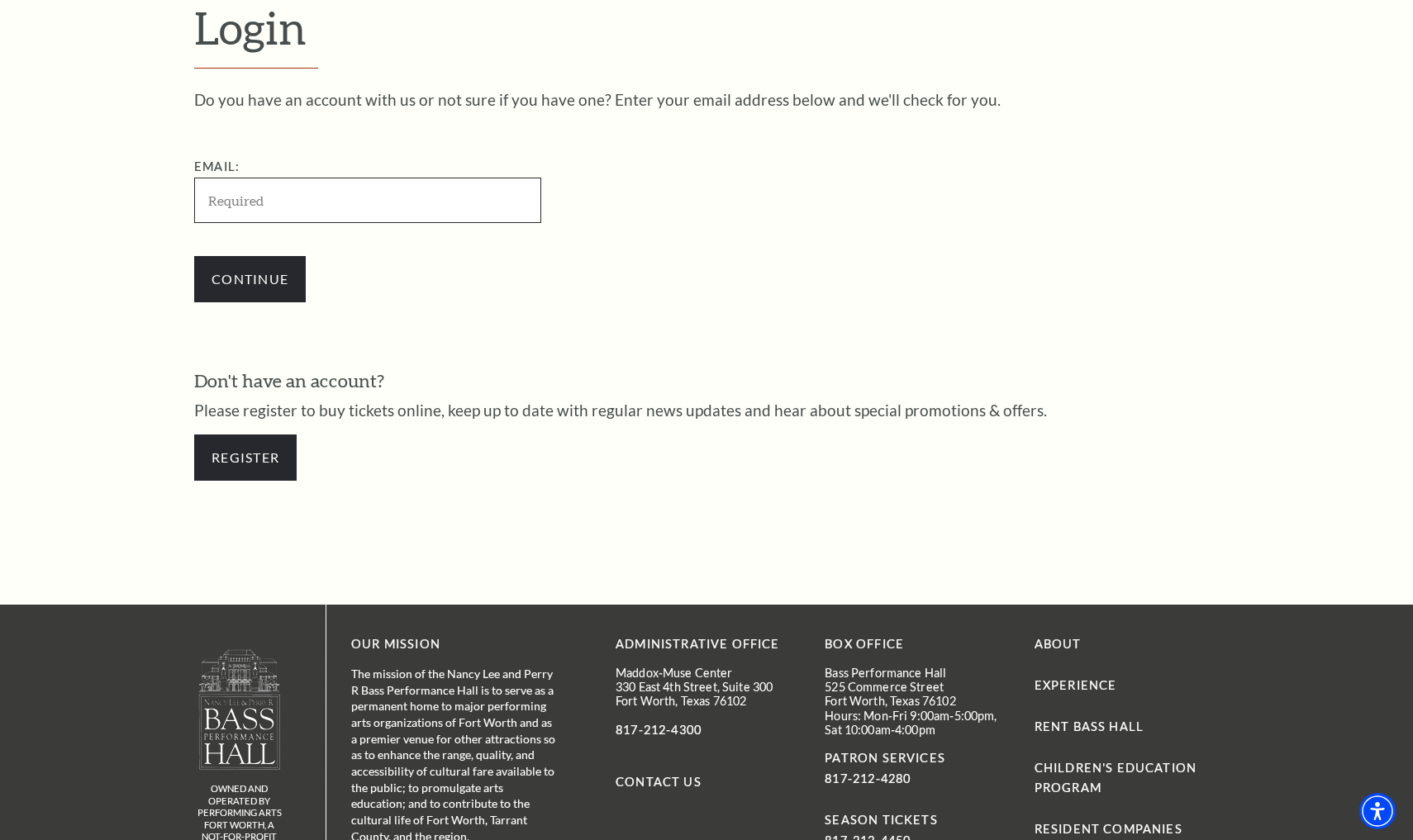 type on "[EMAIL]" 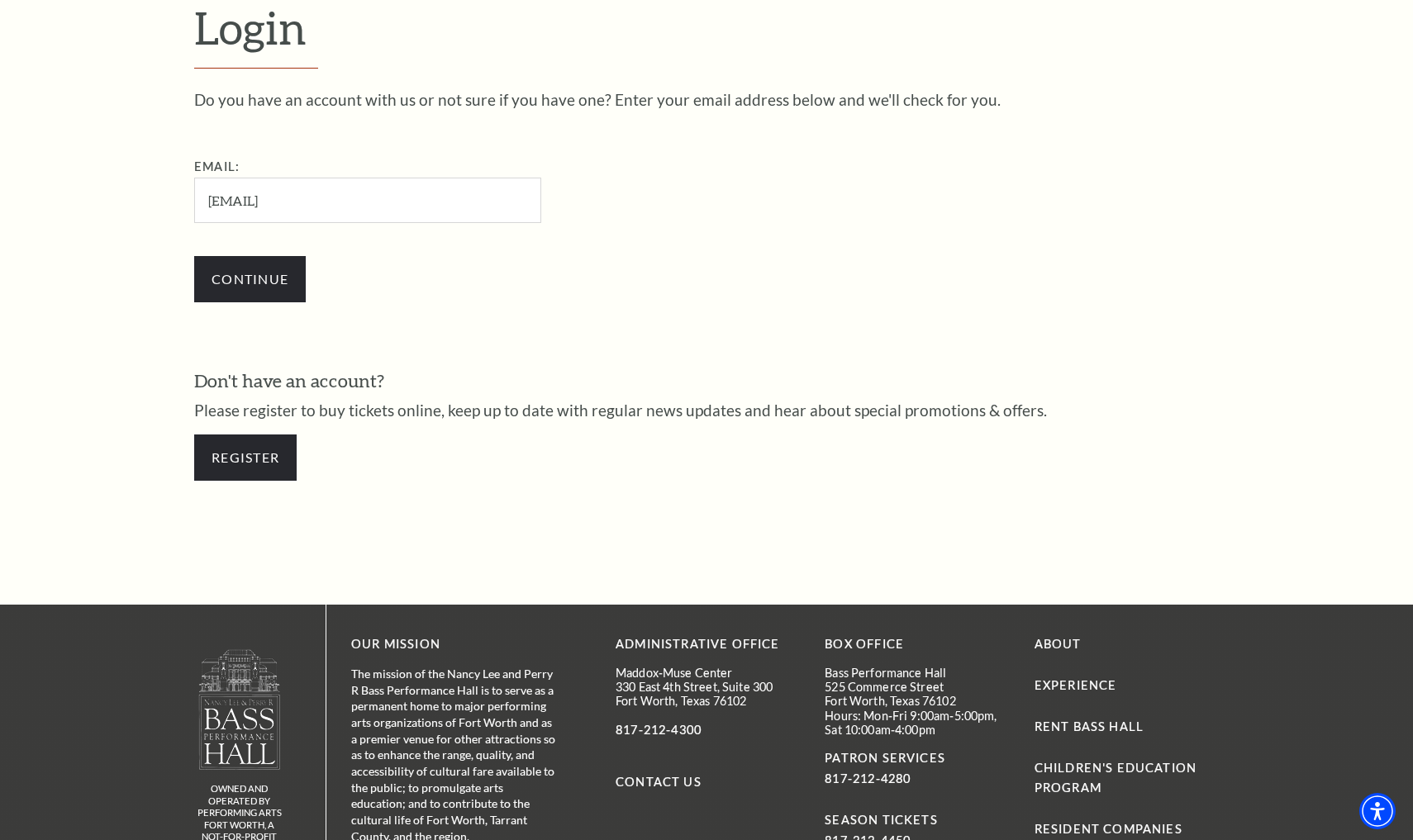 click on "Continue" at bounding box center (250, 279) 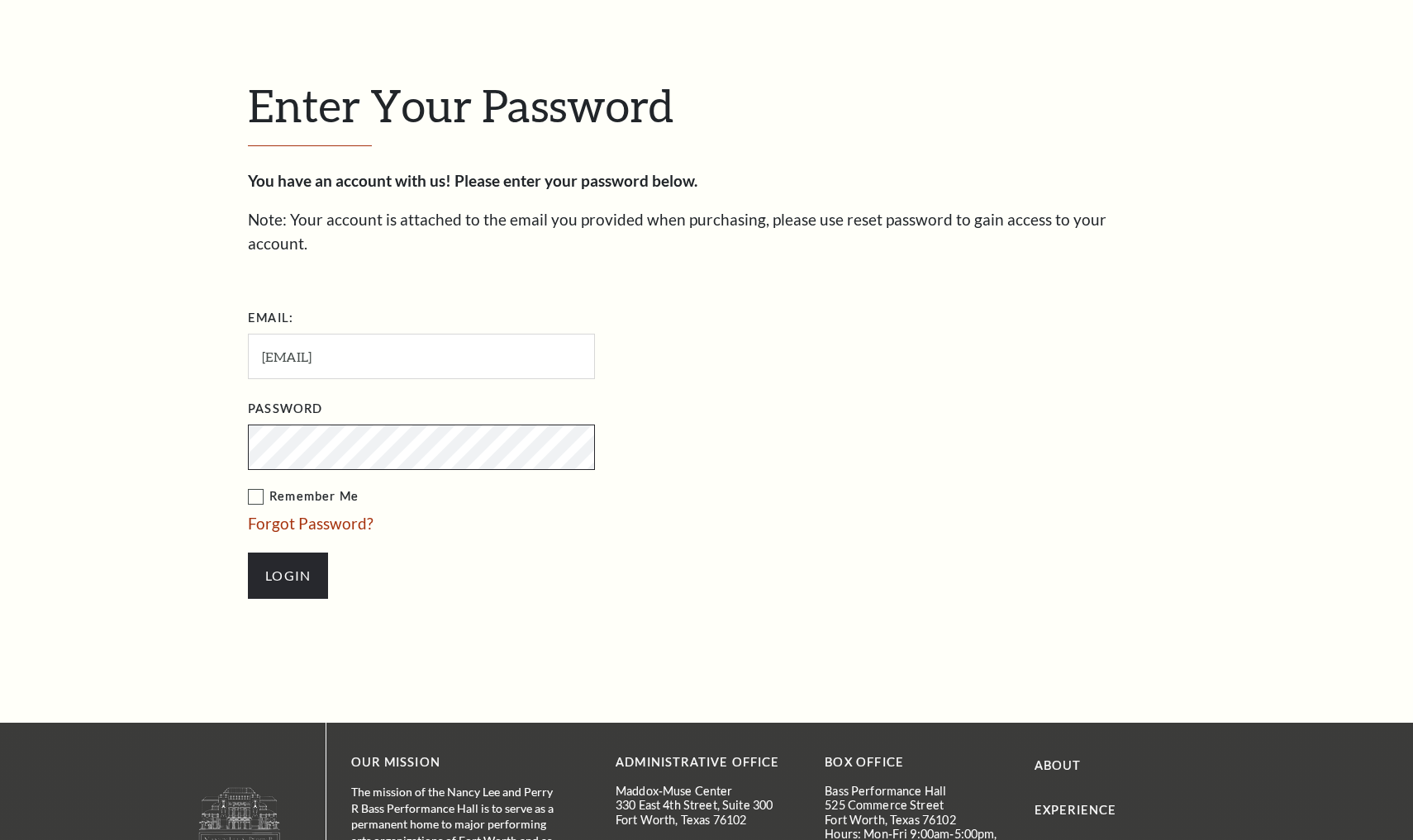 scroll, scrollTop: 0, scrollLeft: 0, axis: both 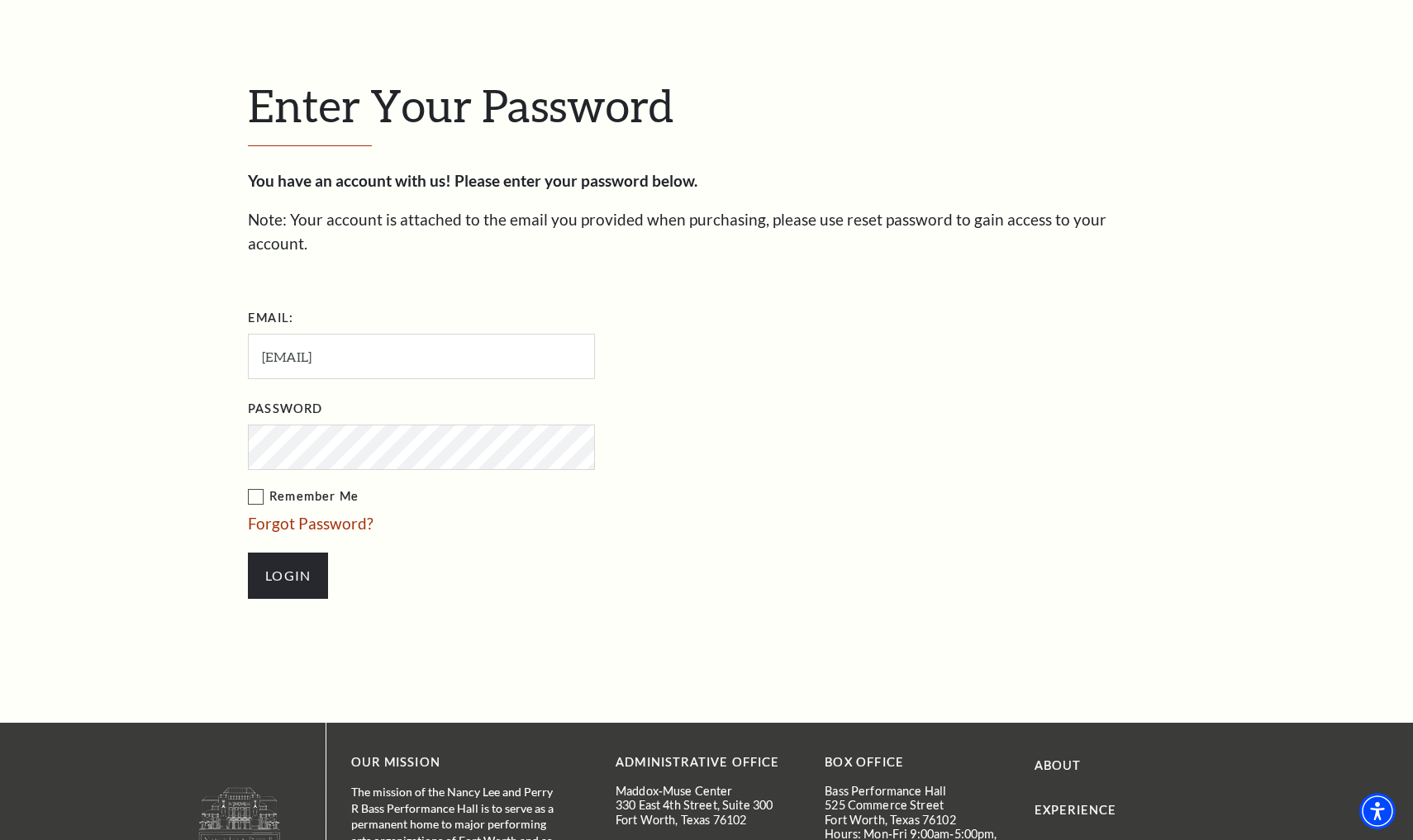 click on "Login" at bounding box center (288, 576) 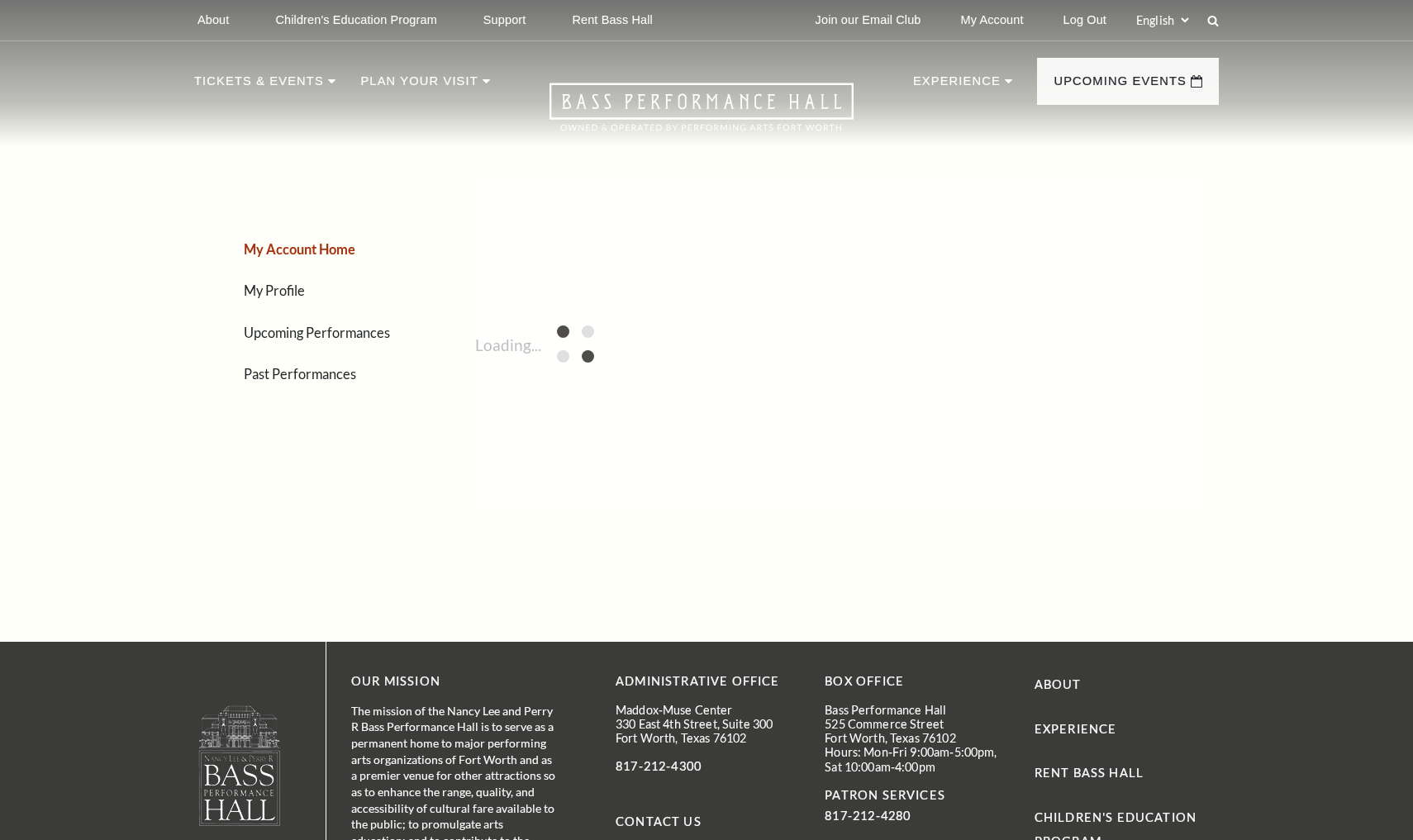 scroll, scrollTop: 0, scrollLeft: 0, axis: both 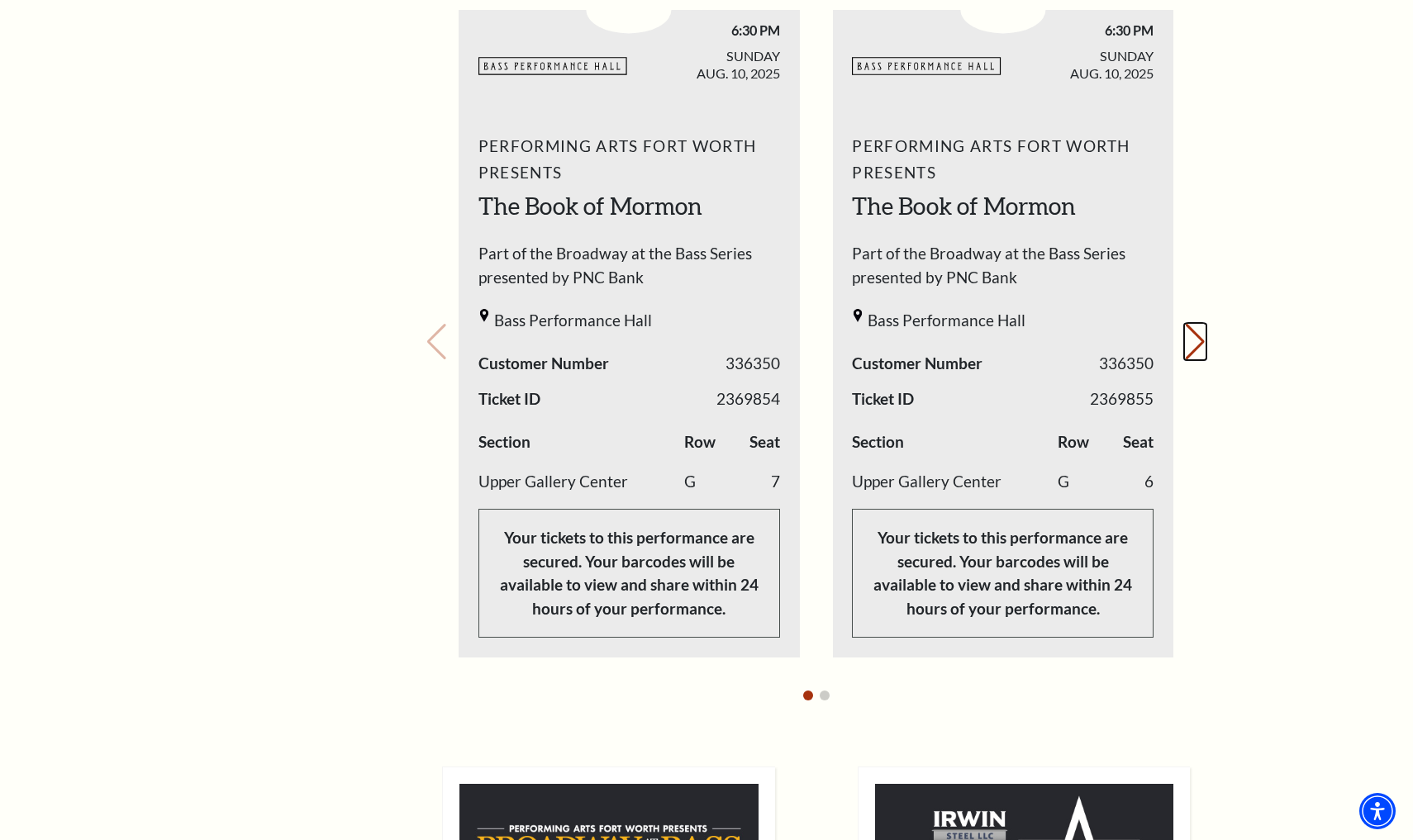 click on "Next slide." at bounding box center [1195, 342] 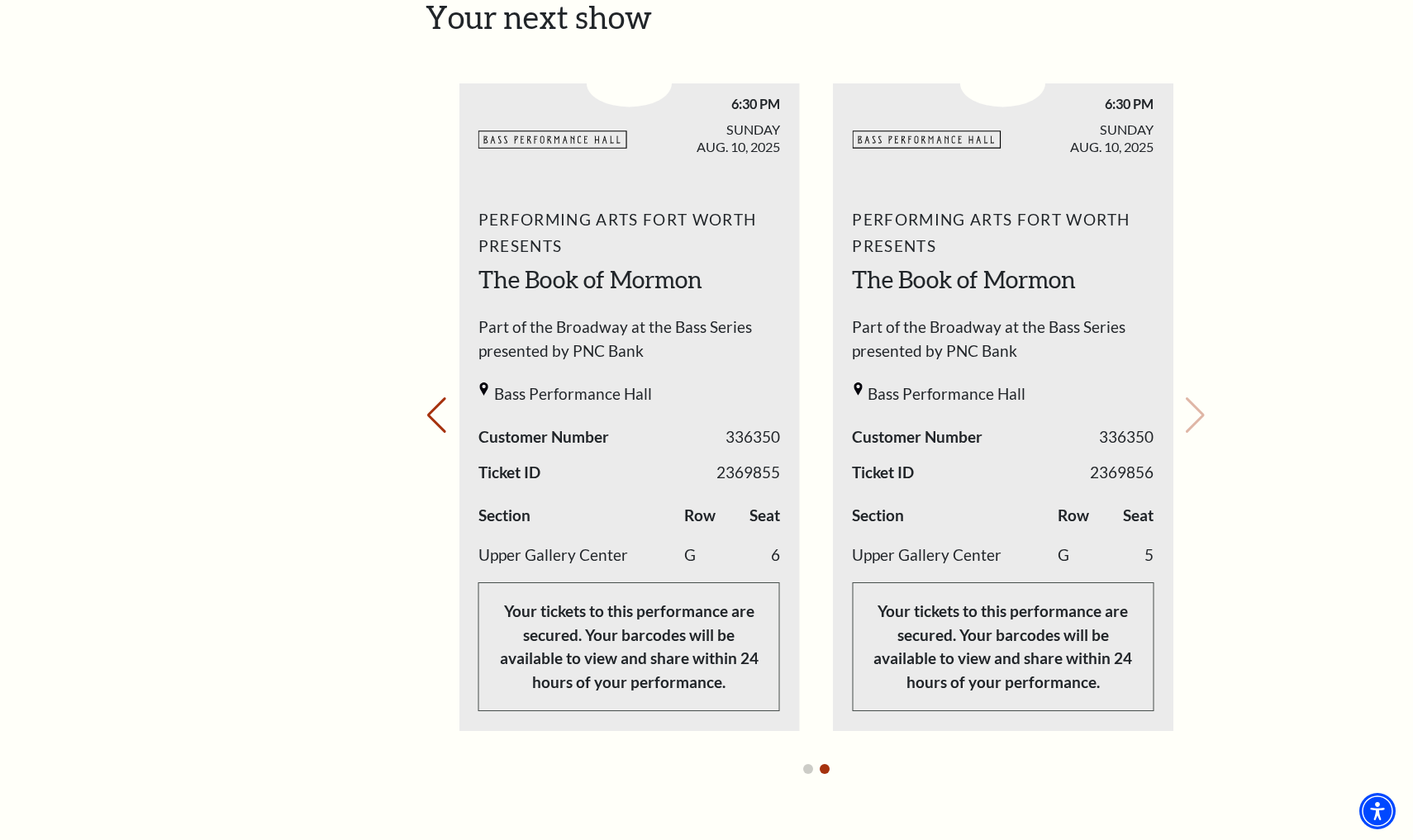 scroll, scrollTop: 674, scrollLeft: 0, axis: vertical 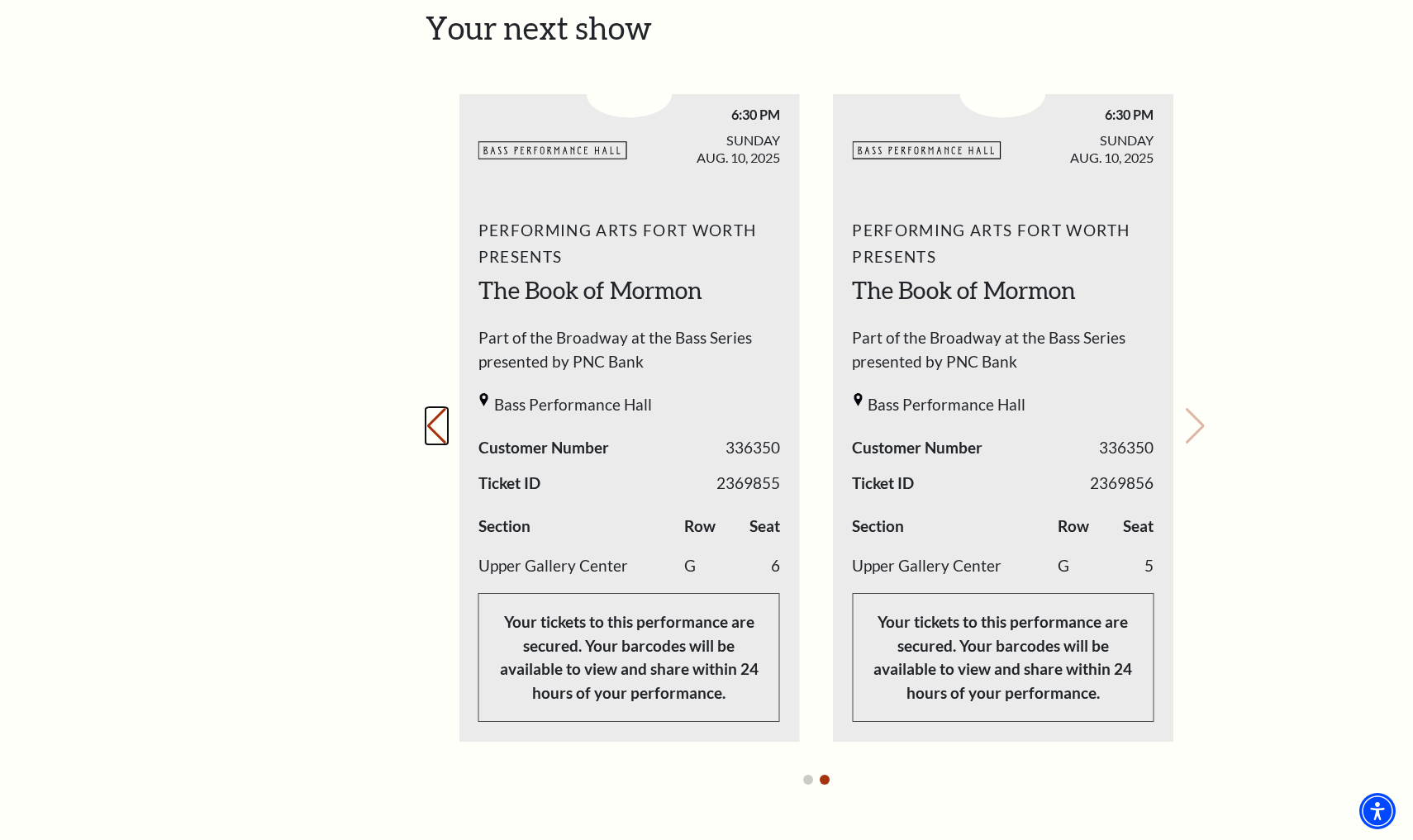 click on "Previous slide." at bounding box center (436, 426) 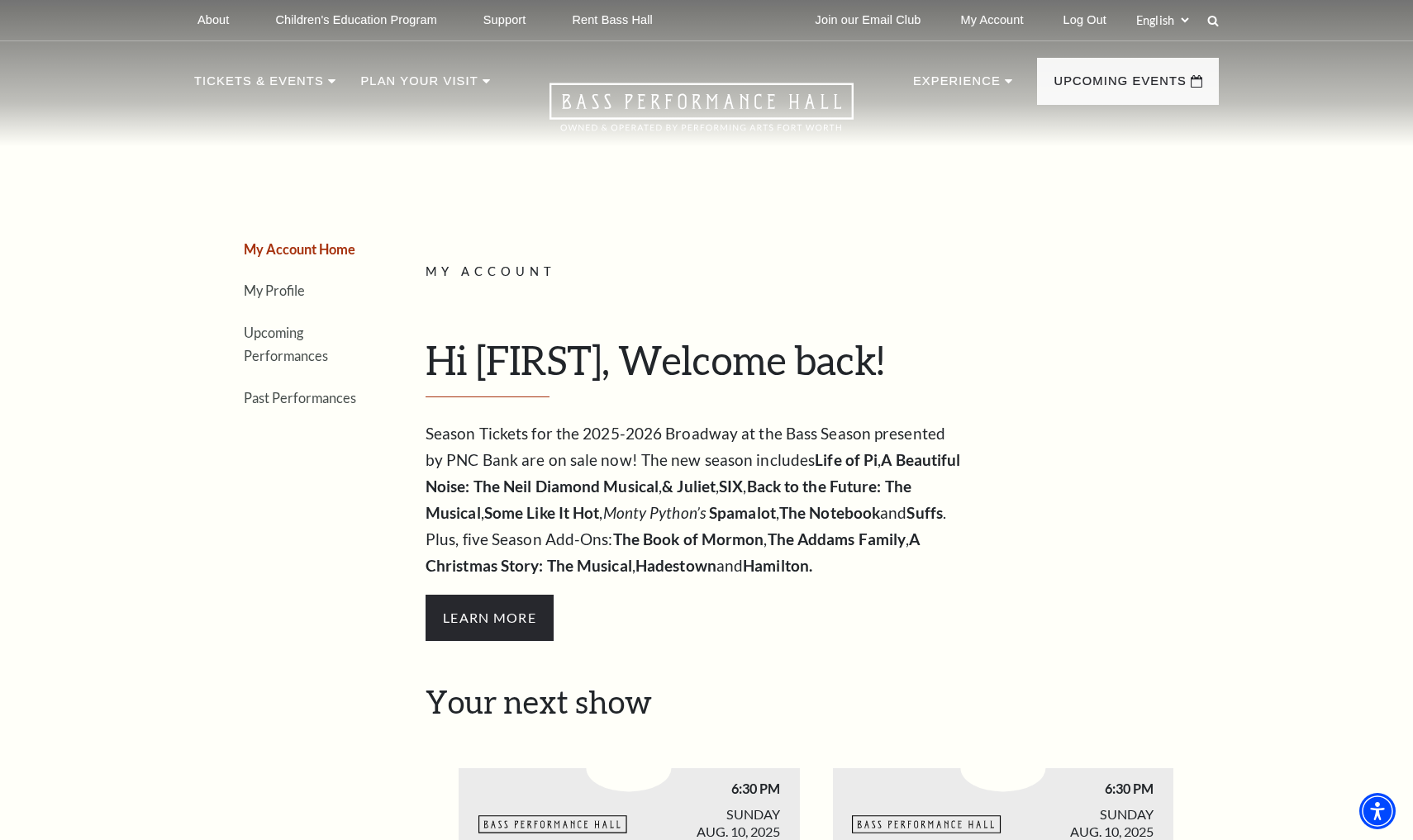 scroll, scrollTop: 0, scrollLeft: 0, axis: both 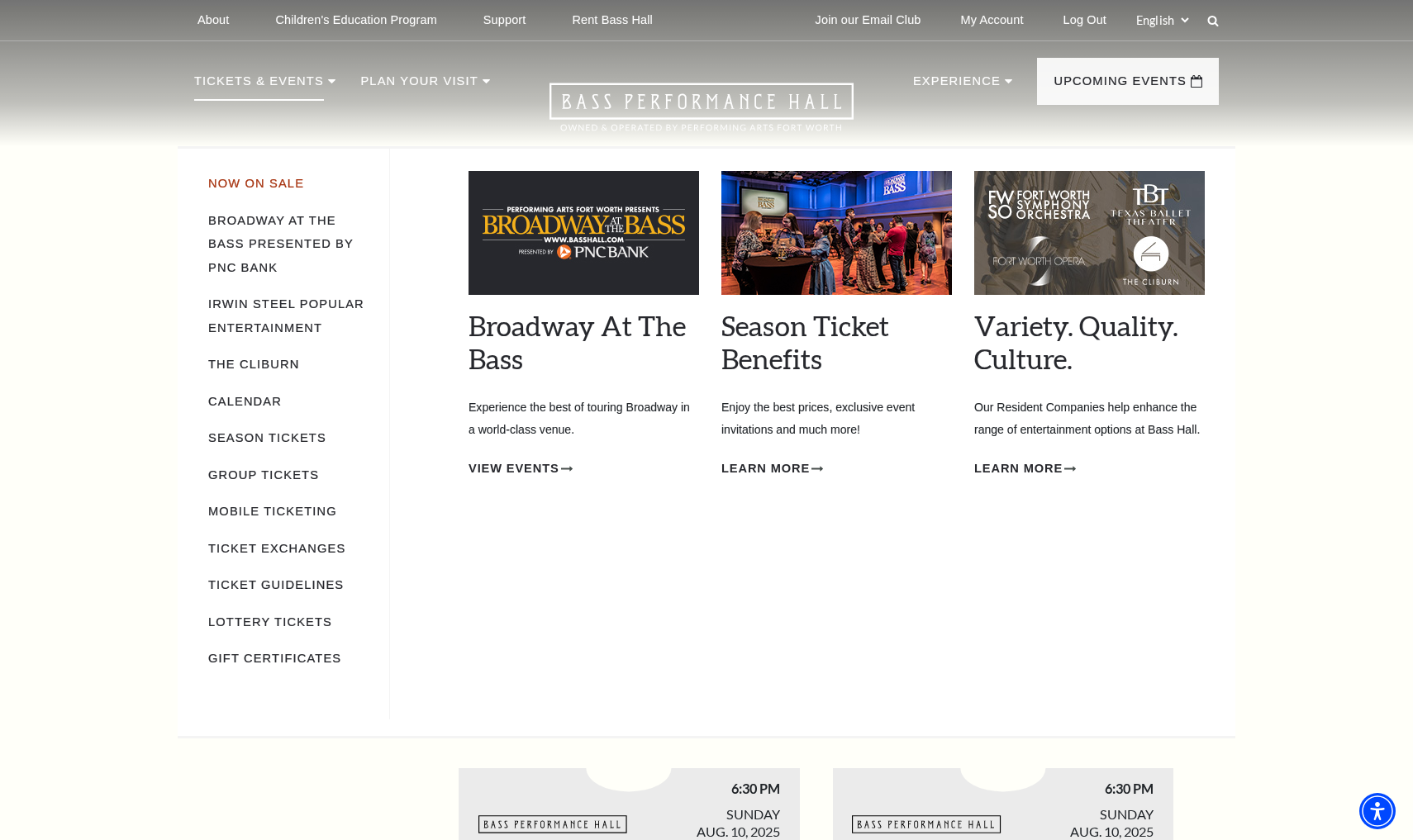 click on "Now On Sale" at bounding box center (256, 183) 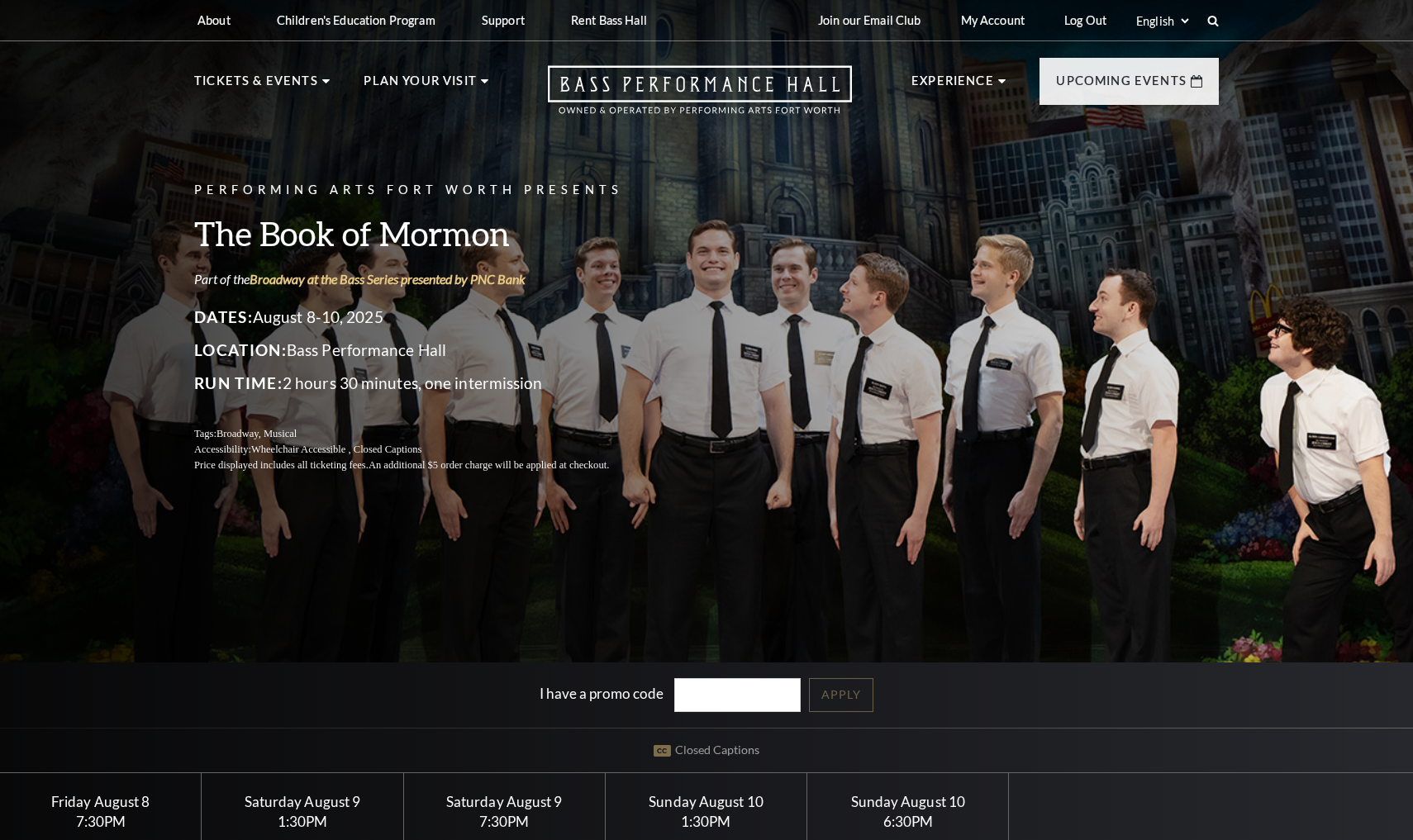 scroll, scrollTop: 0, scrollLeft: 0, axis: both 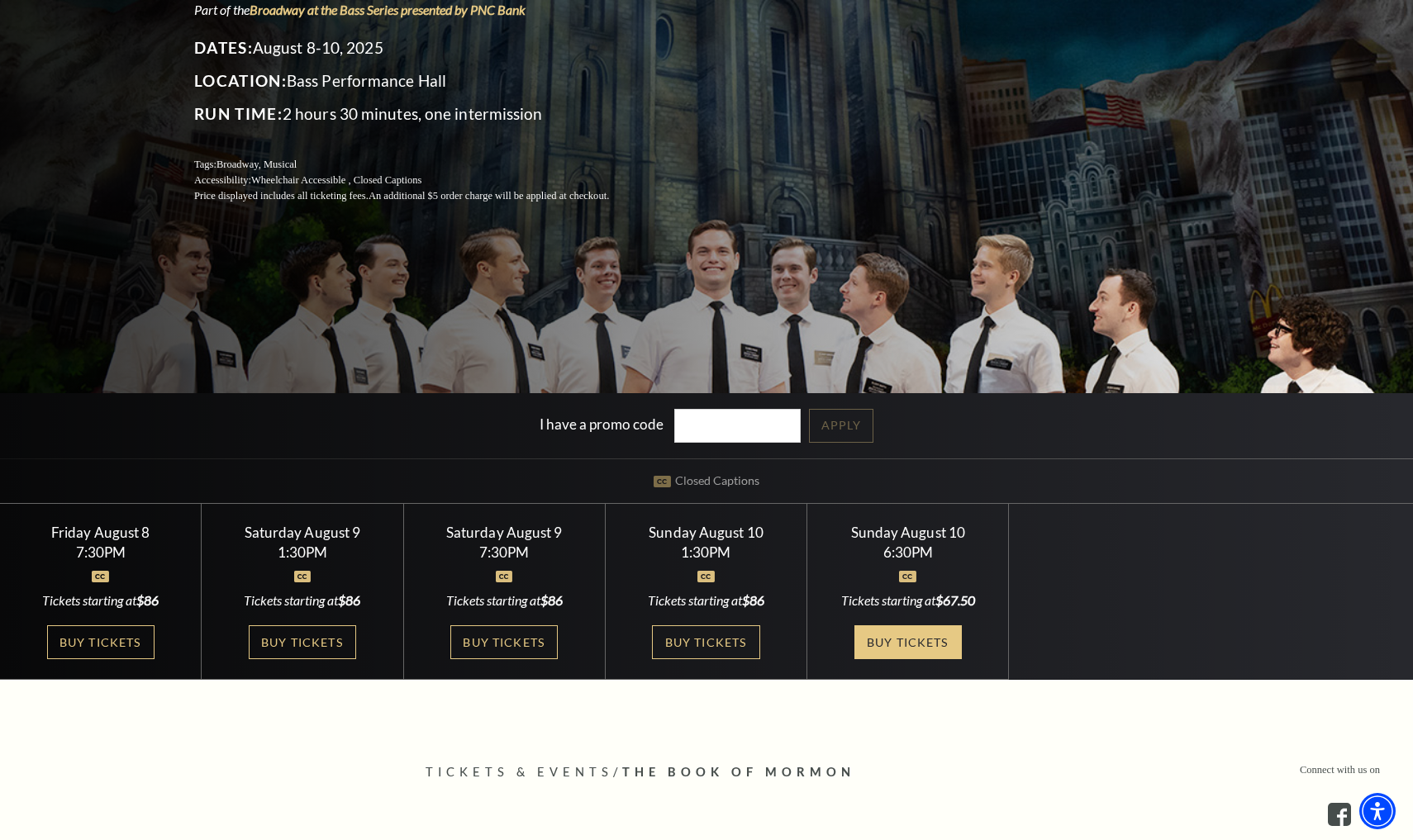 click on "Buy Tickets" at bounding box center (908, 642) 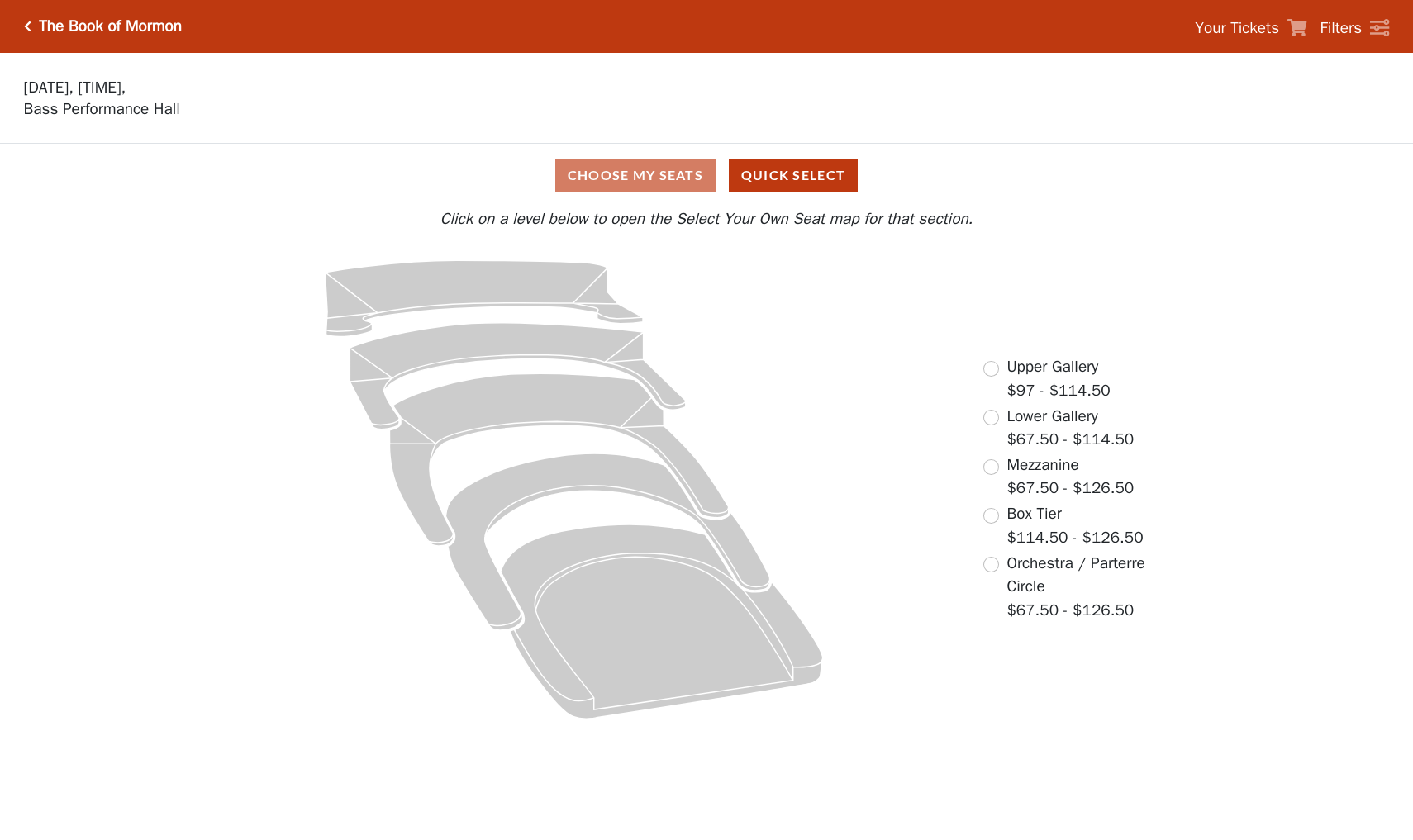 scroll, scrollTop: 0, scrollLeft: 0, axis: both 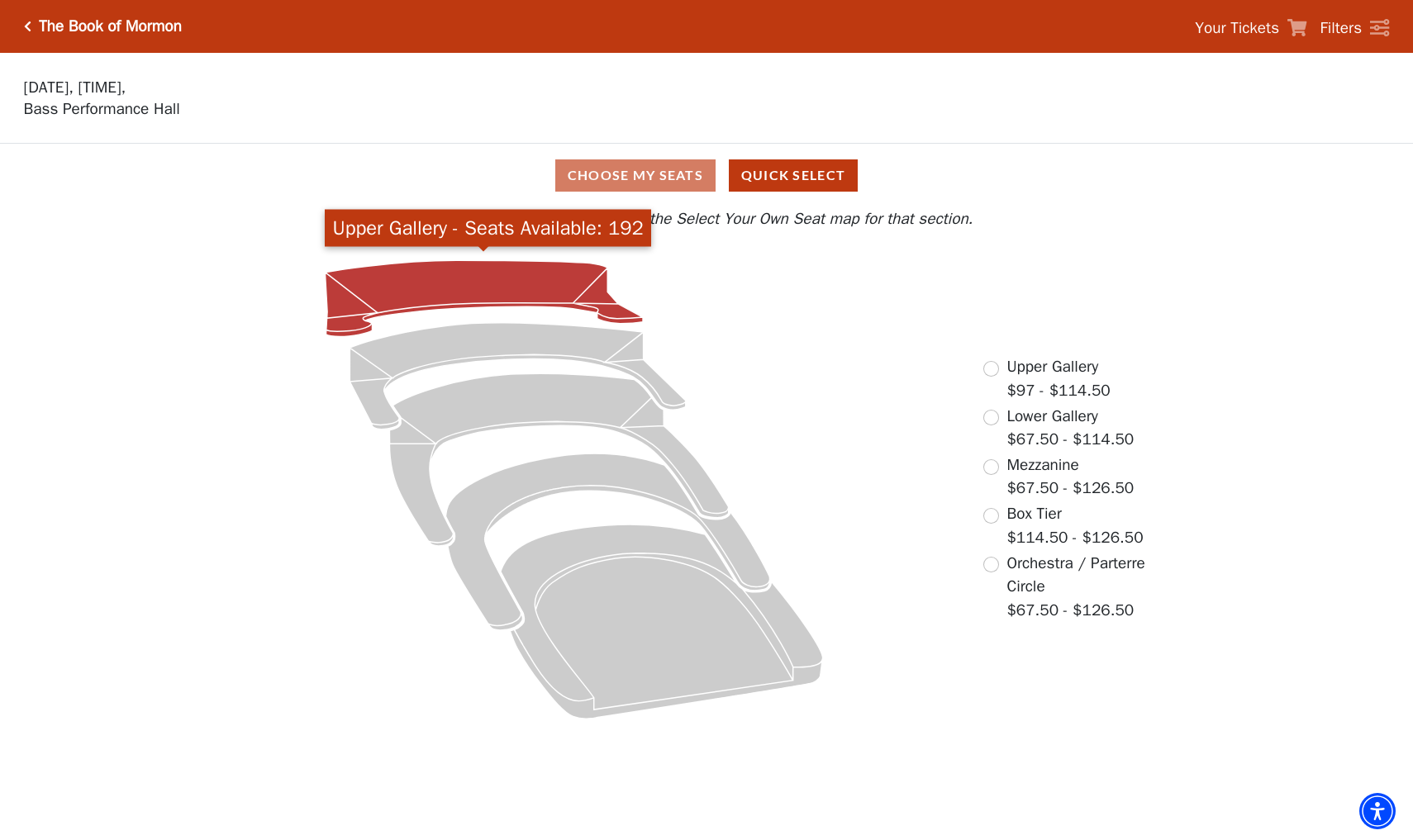 click 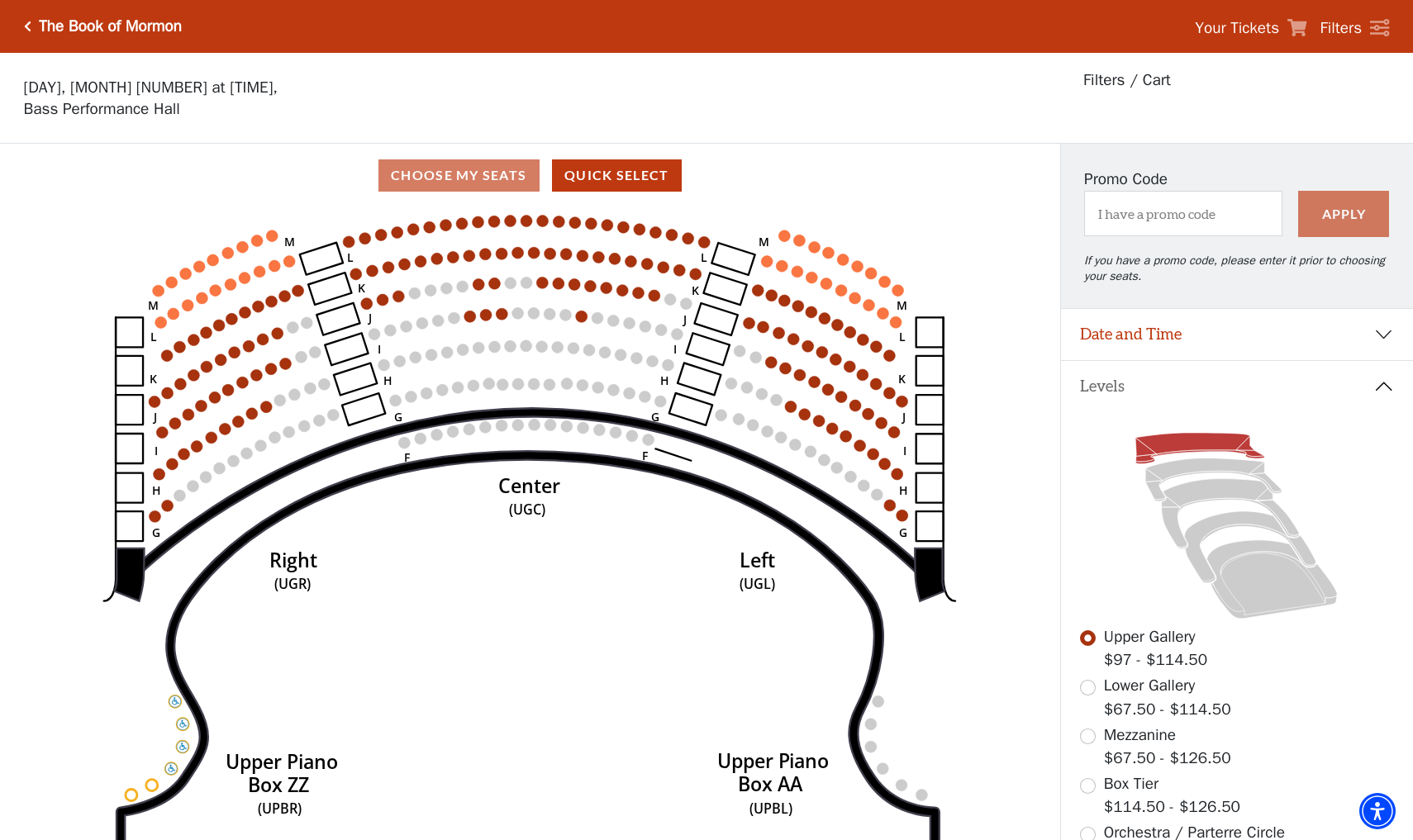 scroll, scrollTop: 0, scrollLeft: 0, axis: both 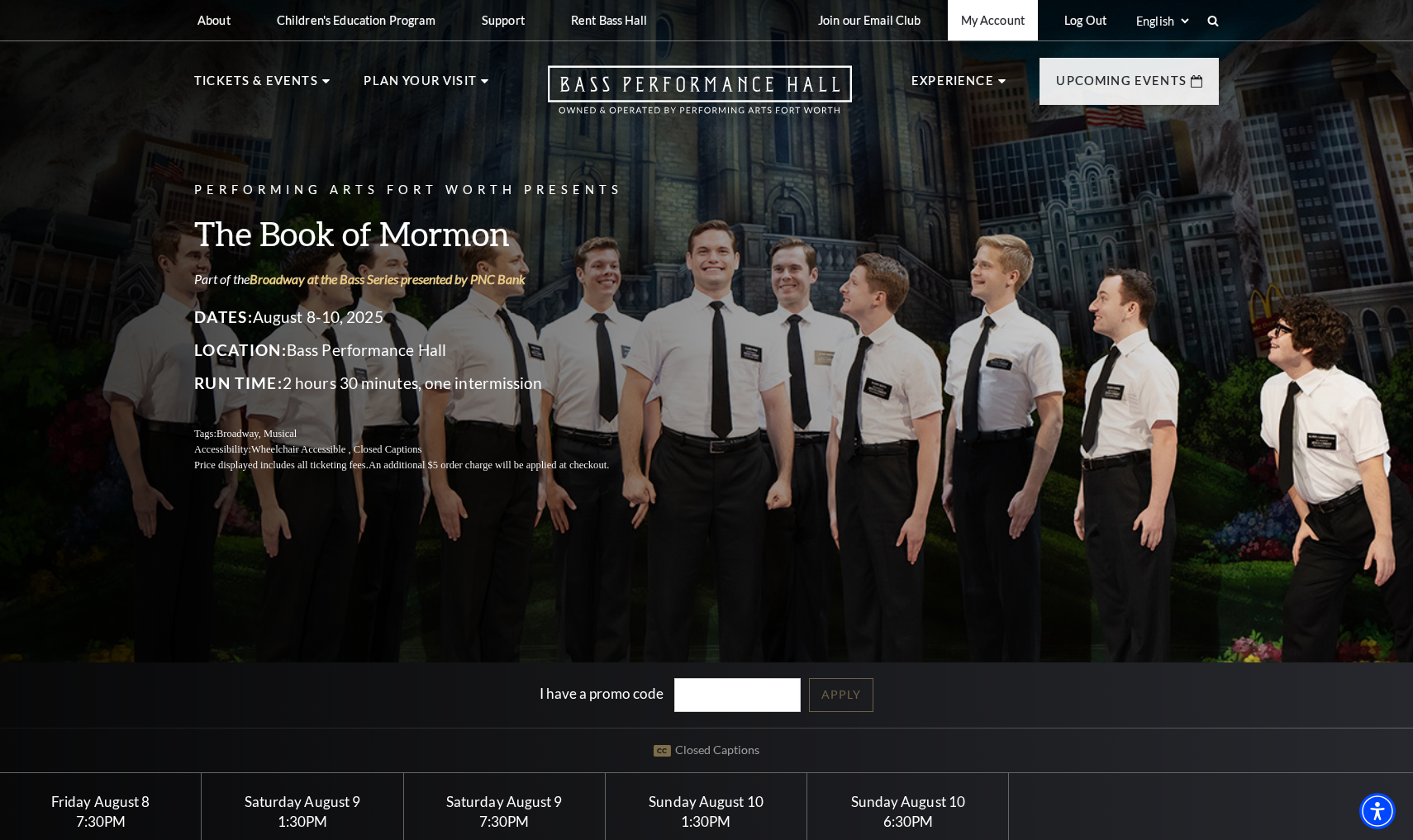 click on "My Account" at bounding box center [992, 20] 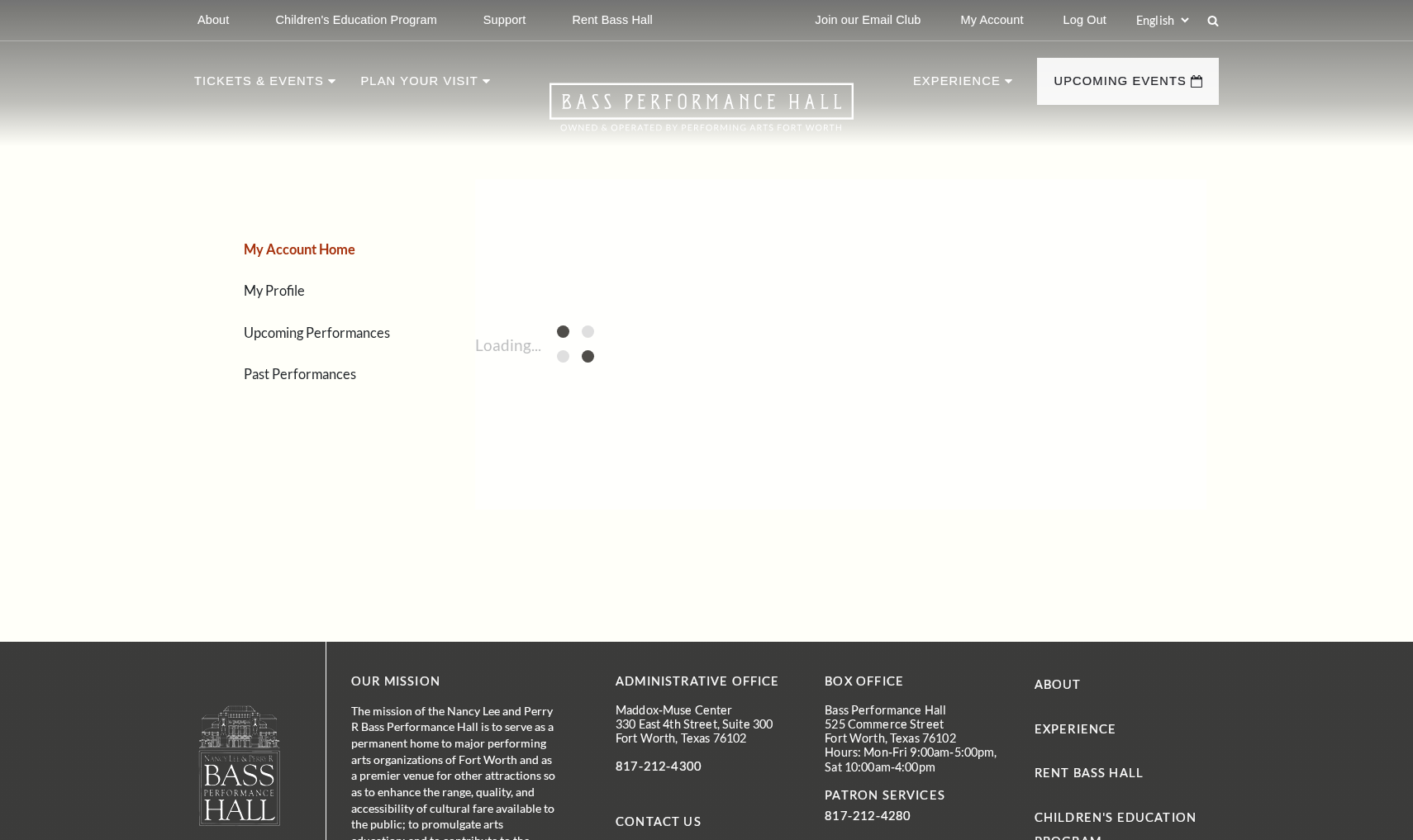scroll, scrollTop: 0, scrollLeft: 0, axis: both 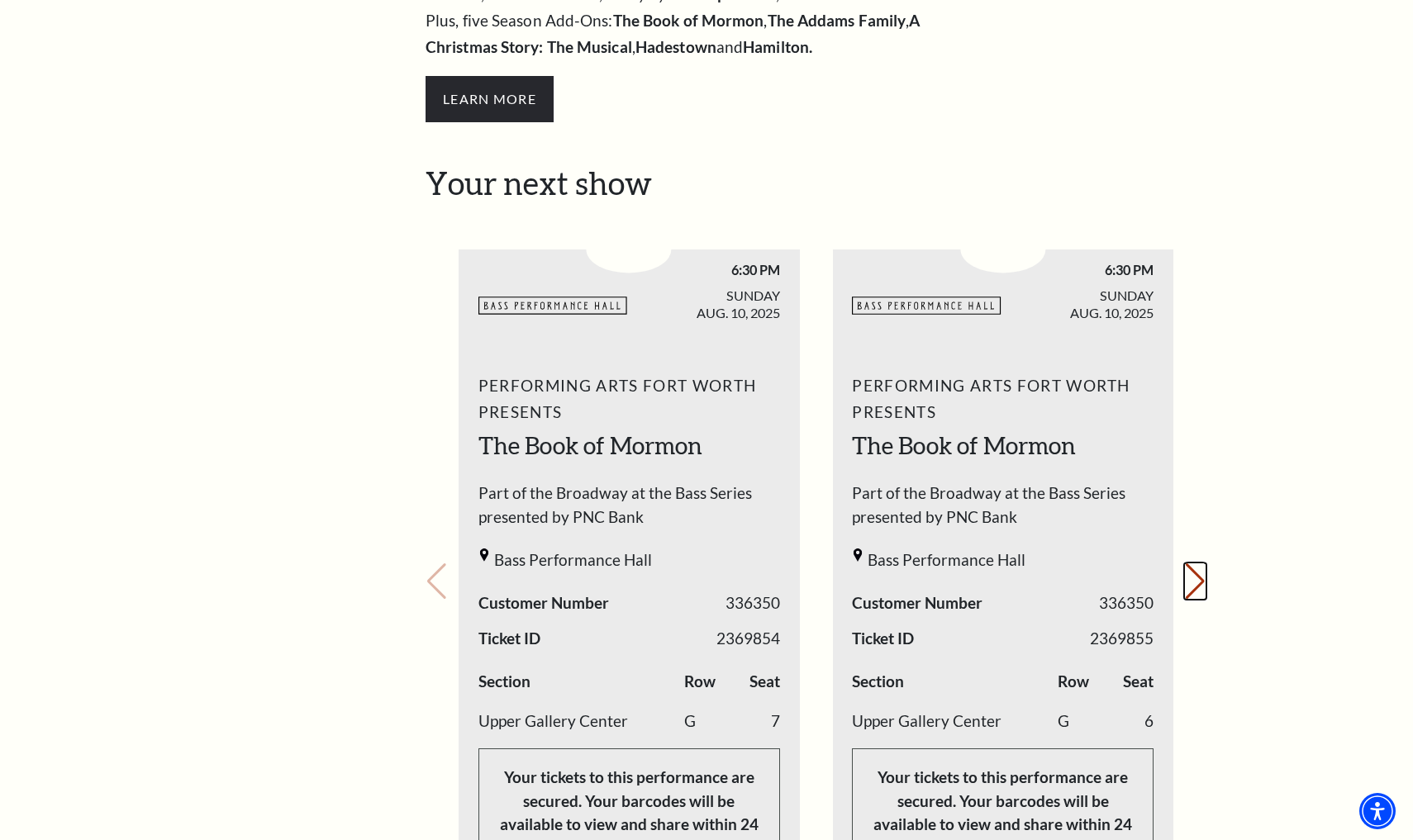click on "Next slide." at bounding box center (1195, 581) 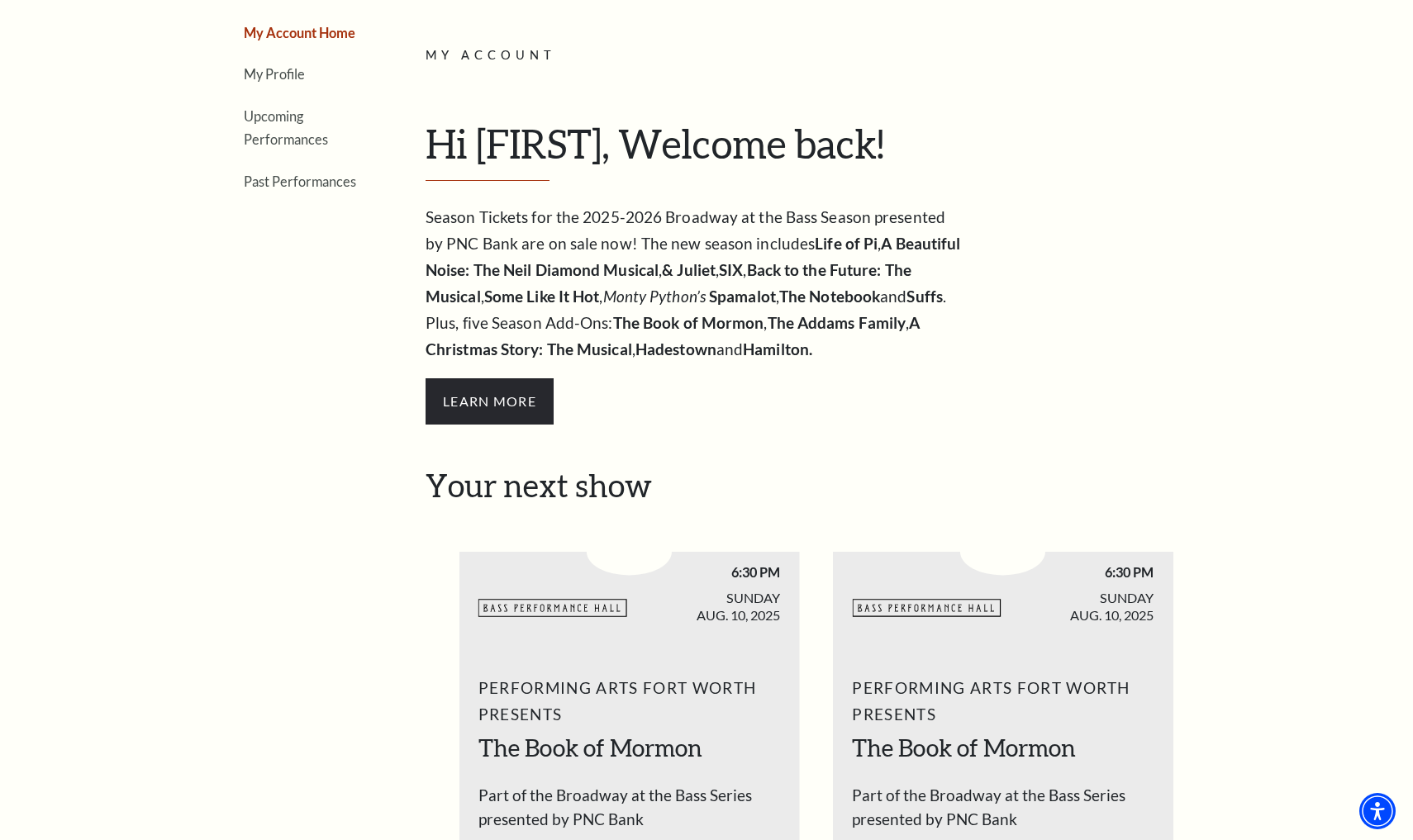 scroll, scrollTop: 211, scrollLeft: 0, axis: vertical 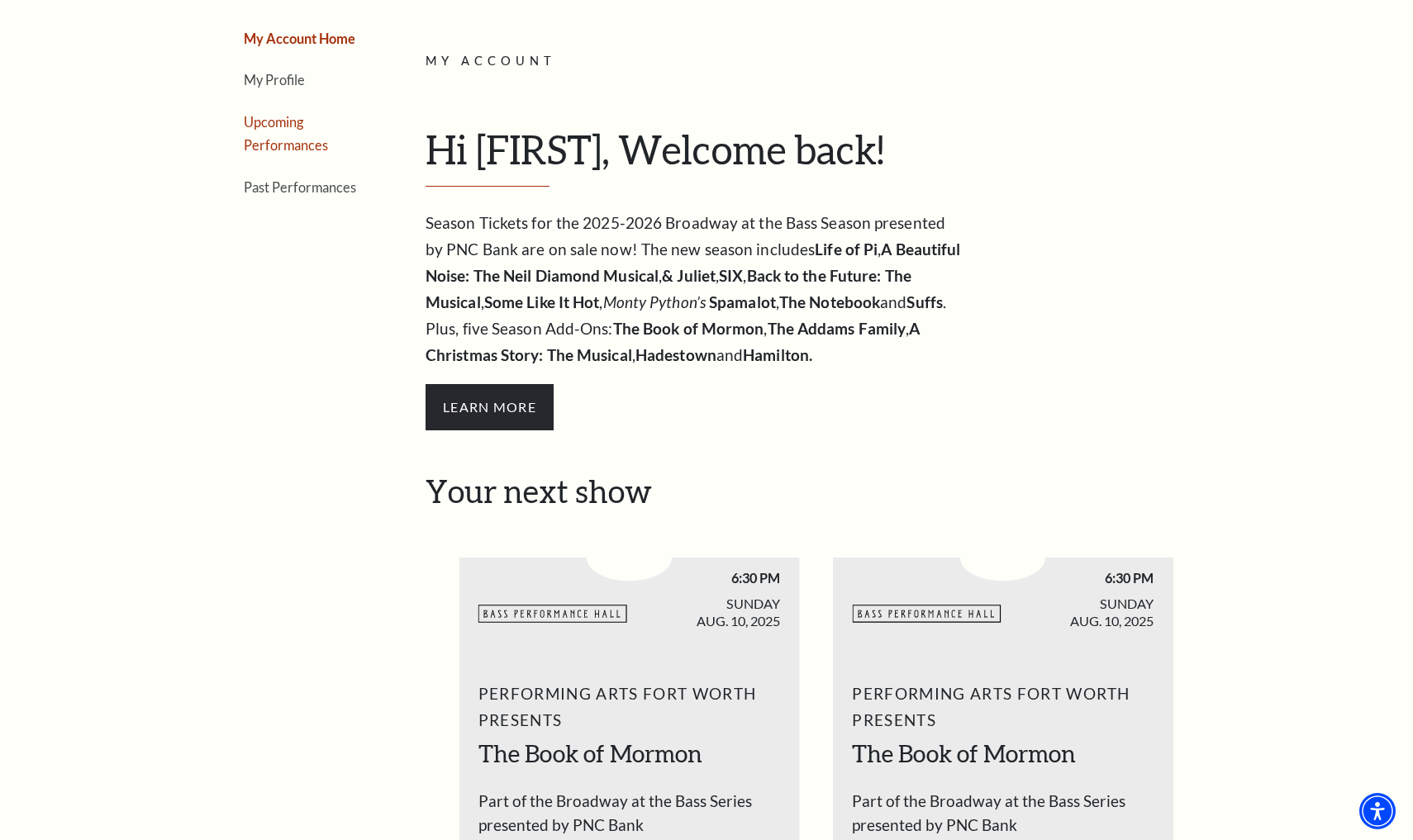 click on "Upcoming Performances" at bounding box center [286, 134] 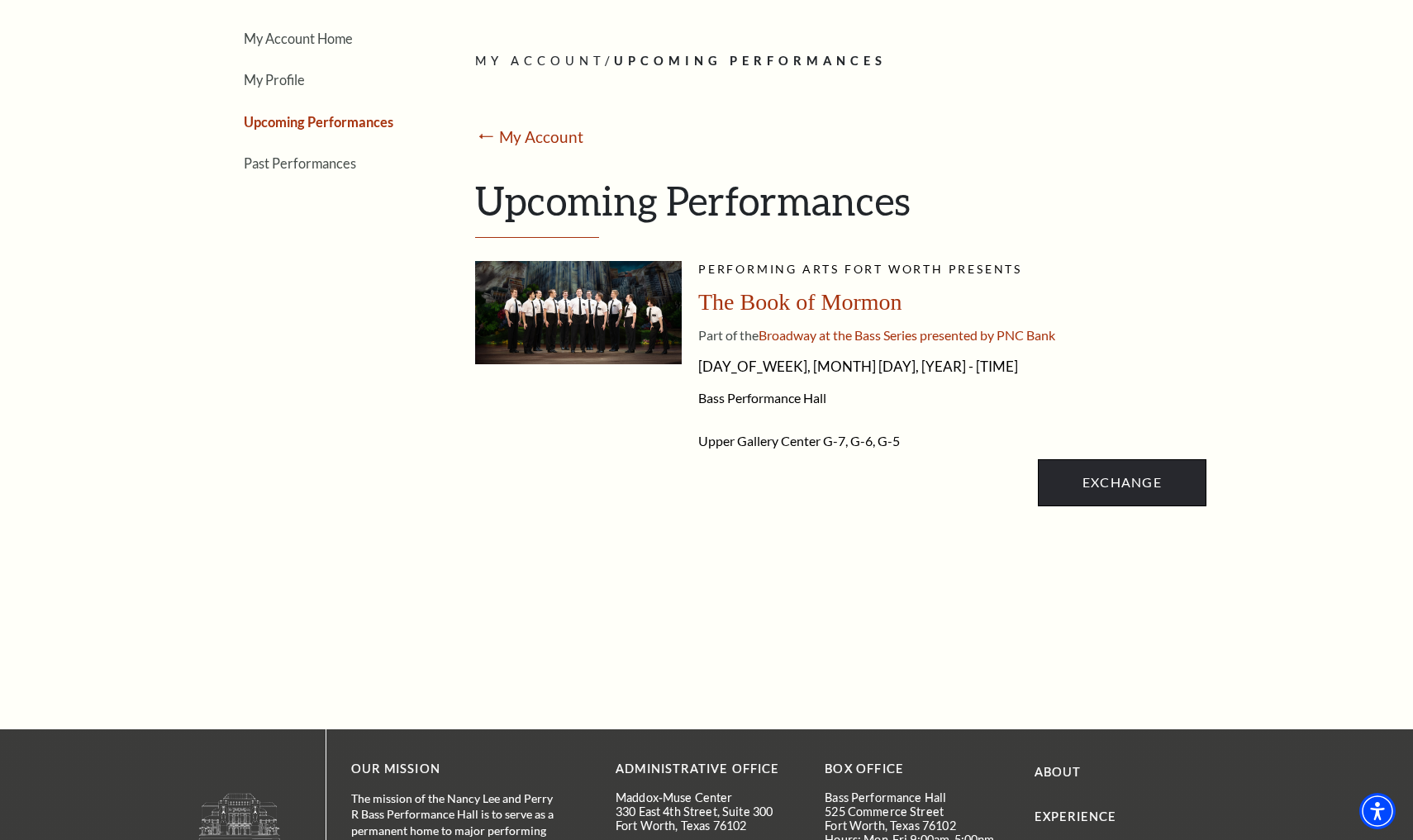 click on "Exchange" at bounding box center [1122, 482] 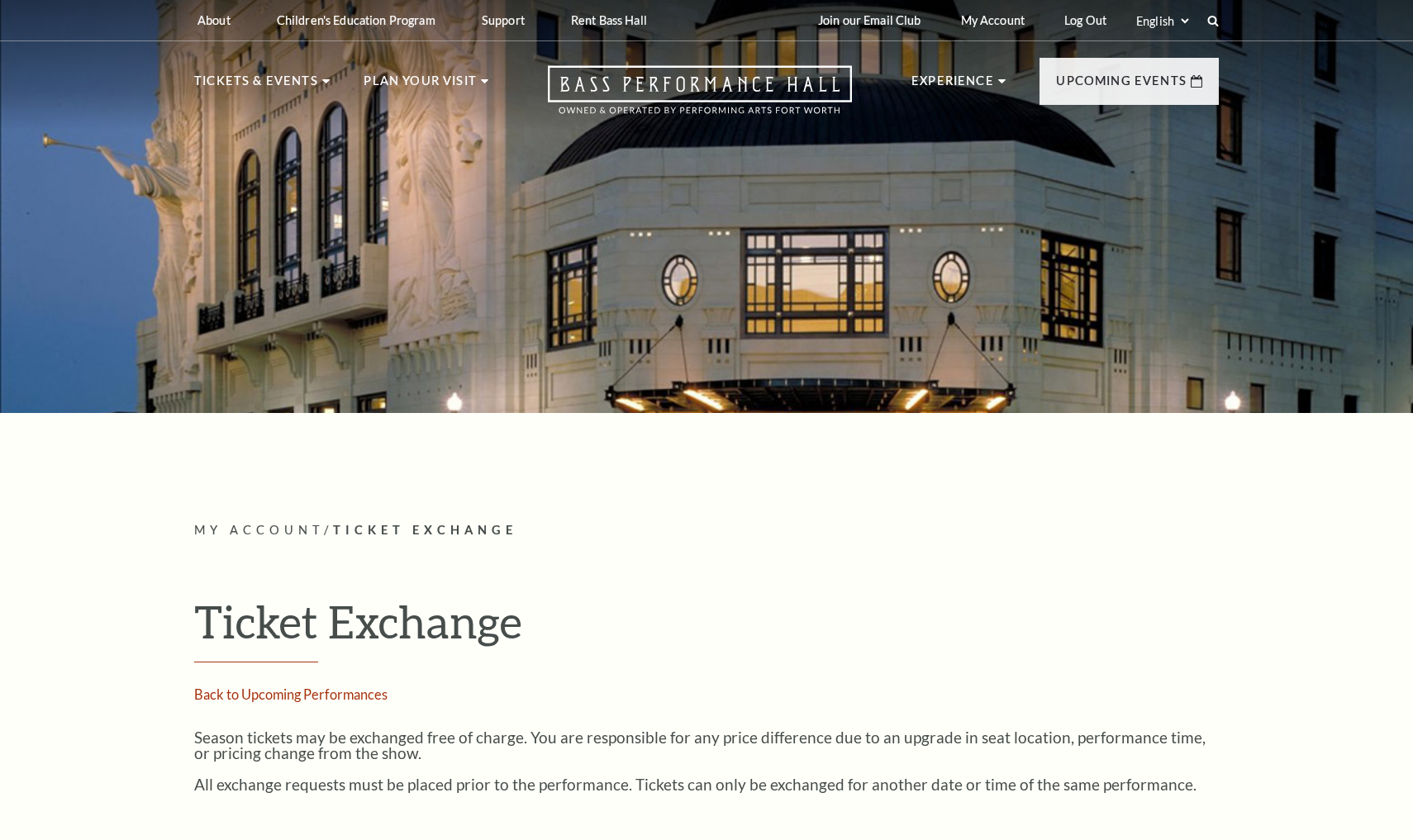 scroll, scrollTop: 0, scrollLeft: 0, axis: both 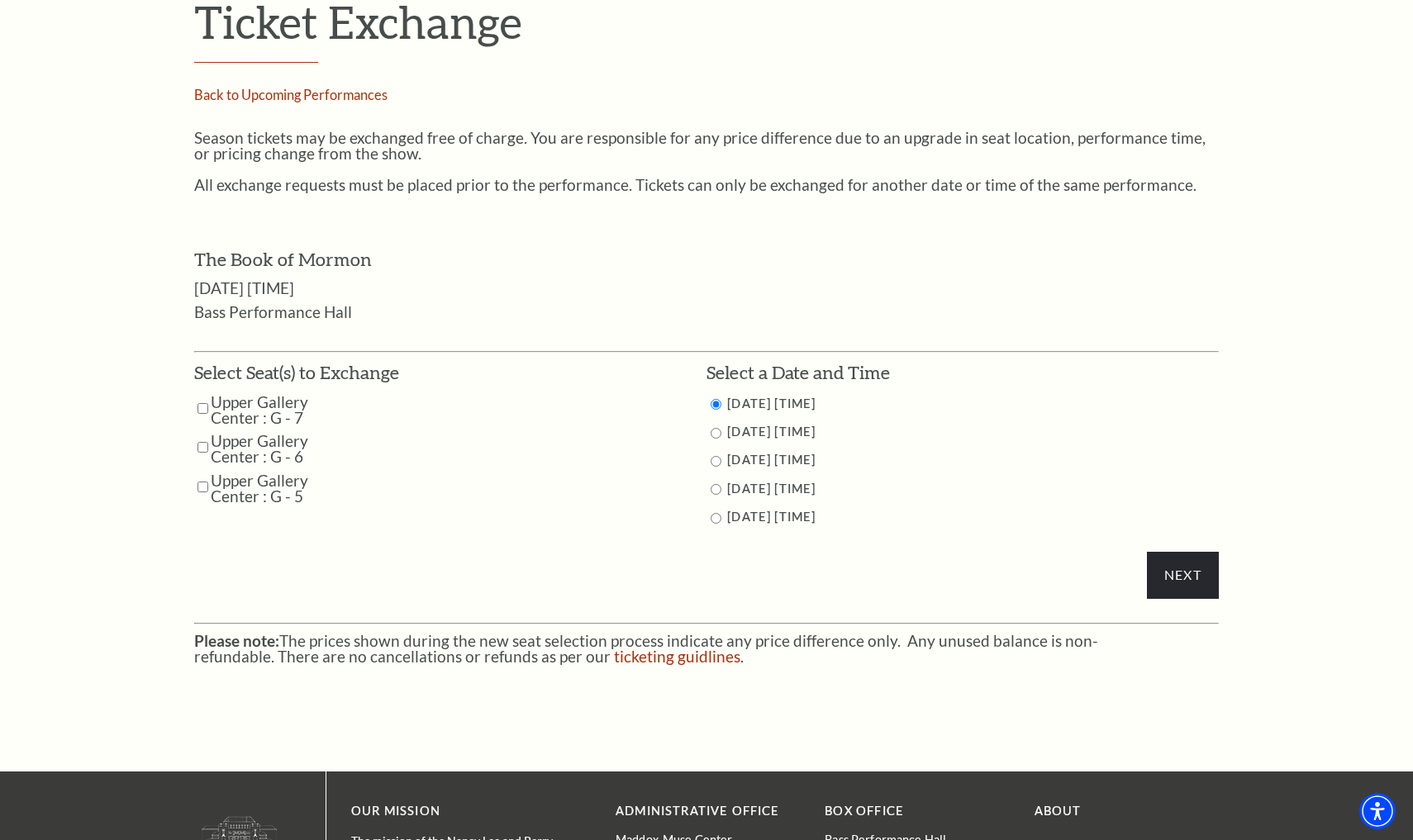 click at bounding box center [716, 518] 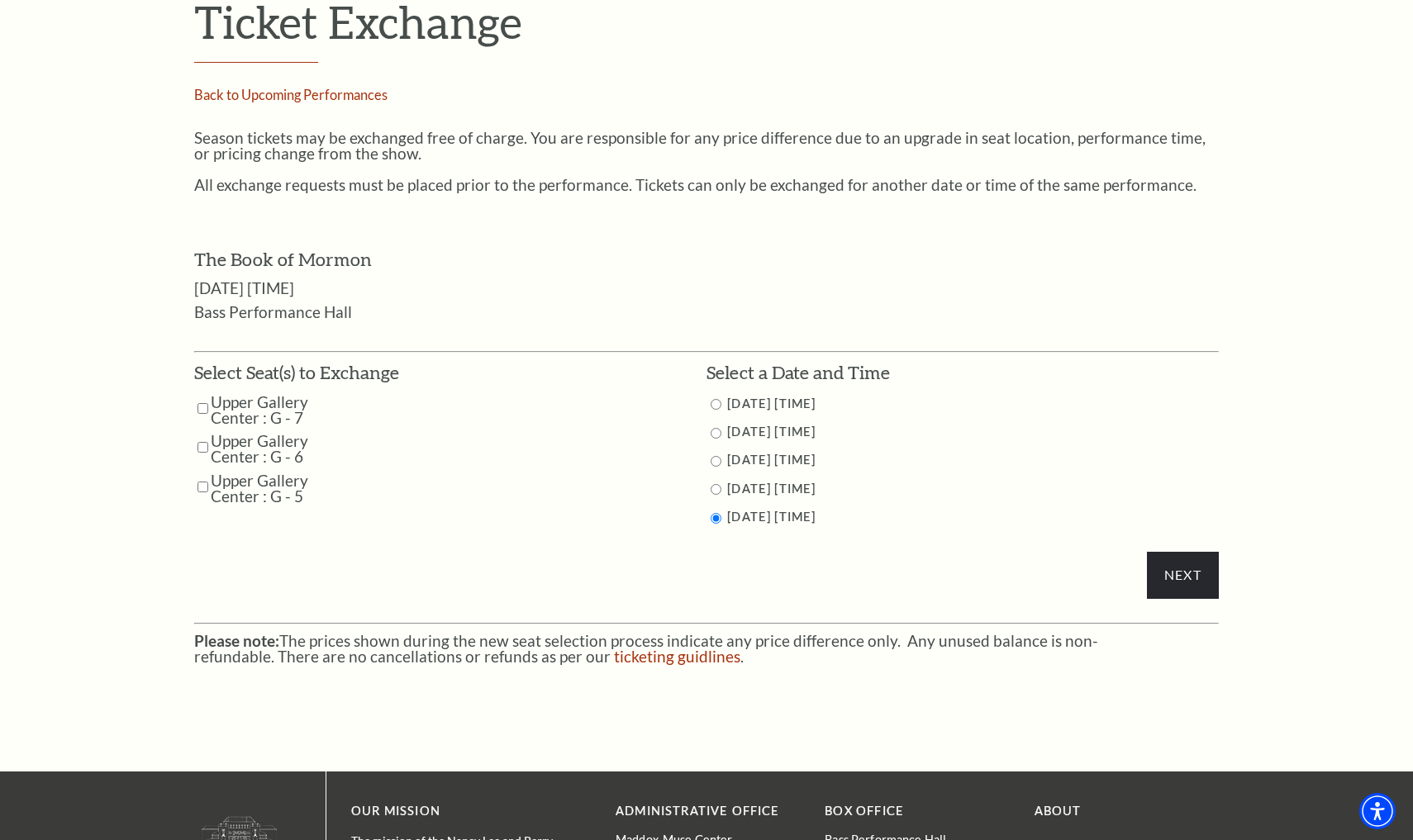 click at bounding box center [202, 408] 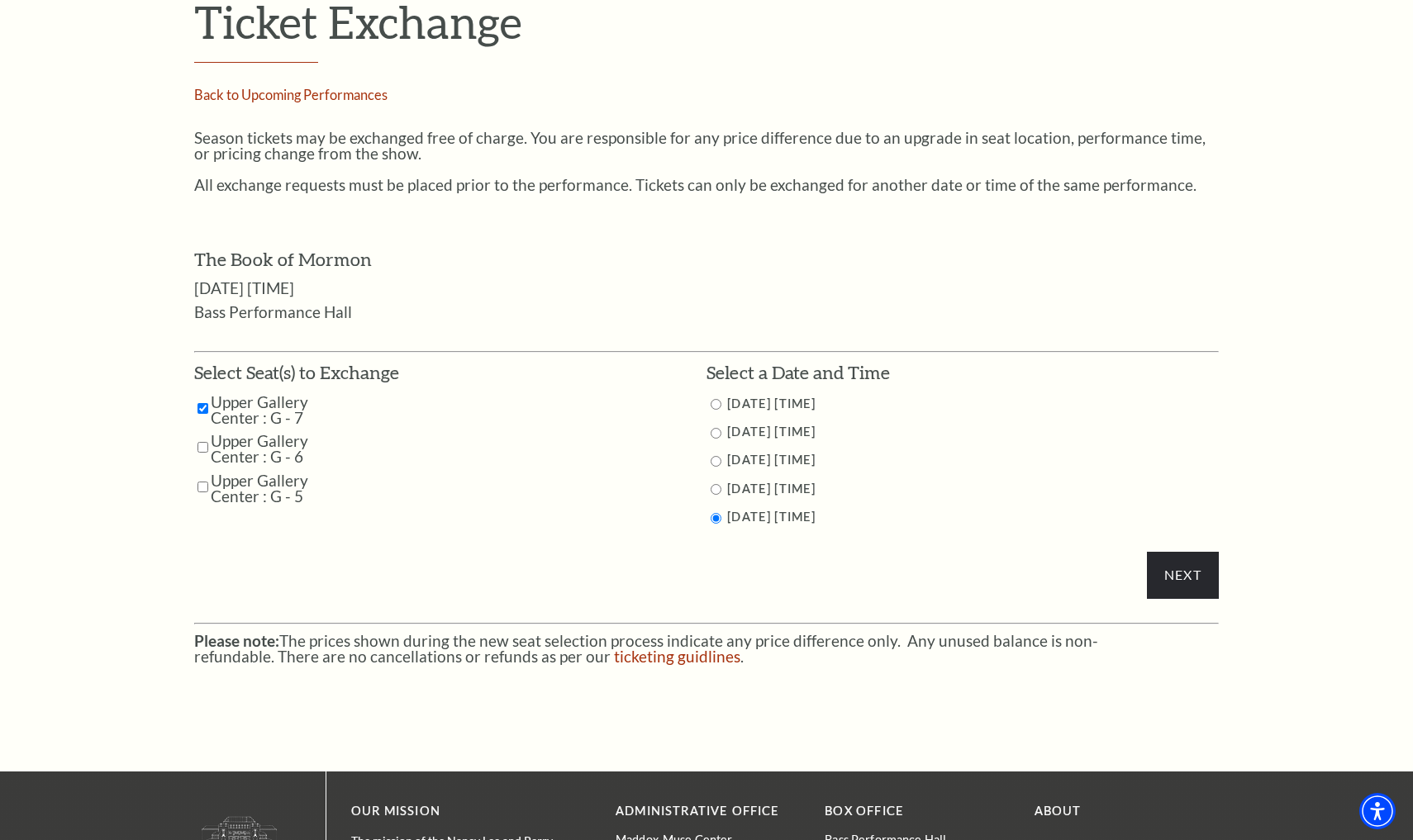 click at bounding box center (202, 447) 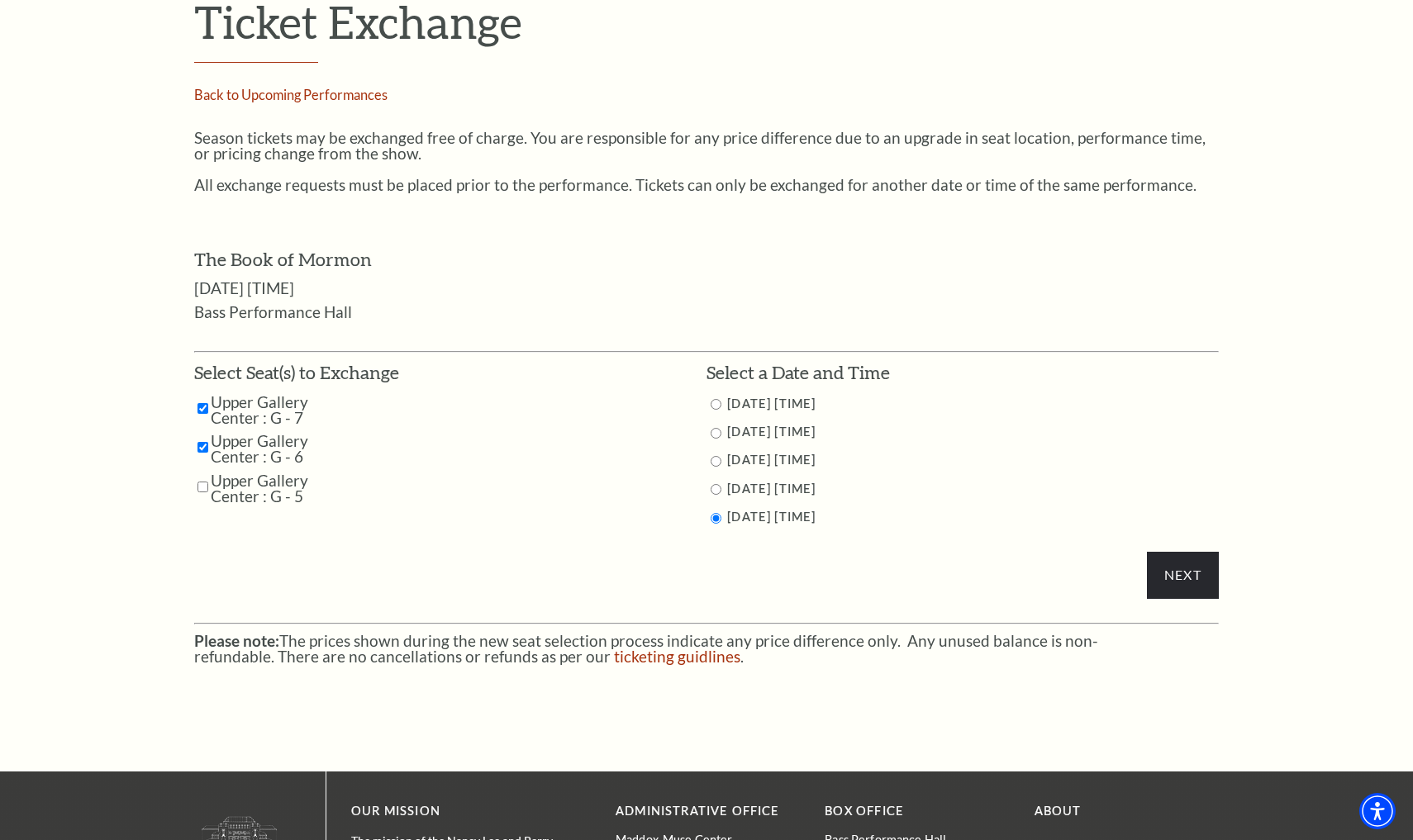 click at bounding box center [202, 486] 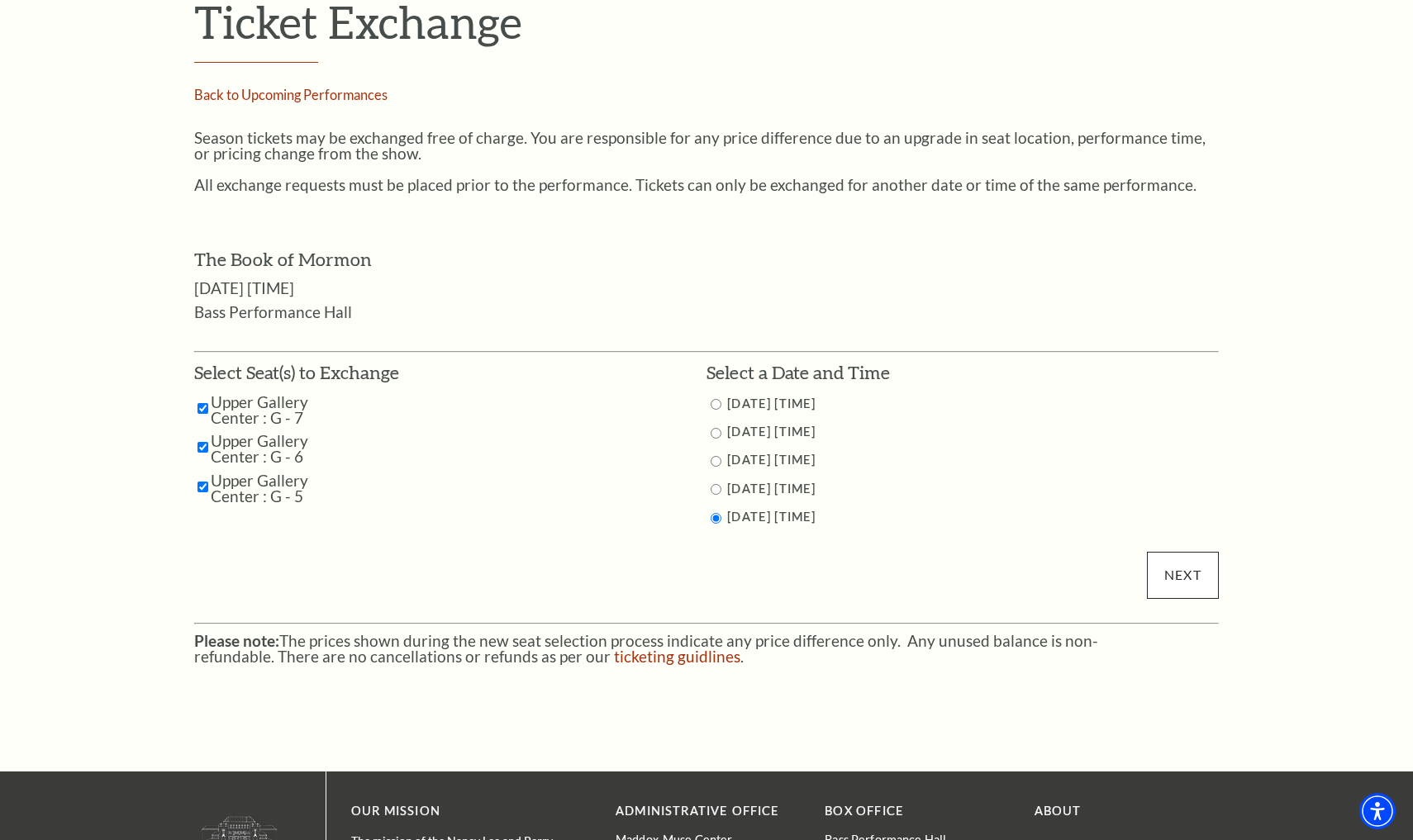 click on "Next" at bounding box center [1182, 575] 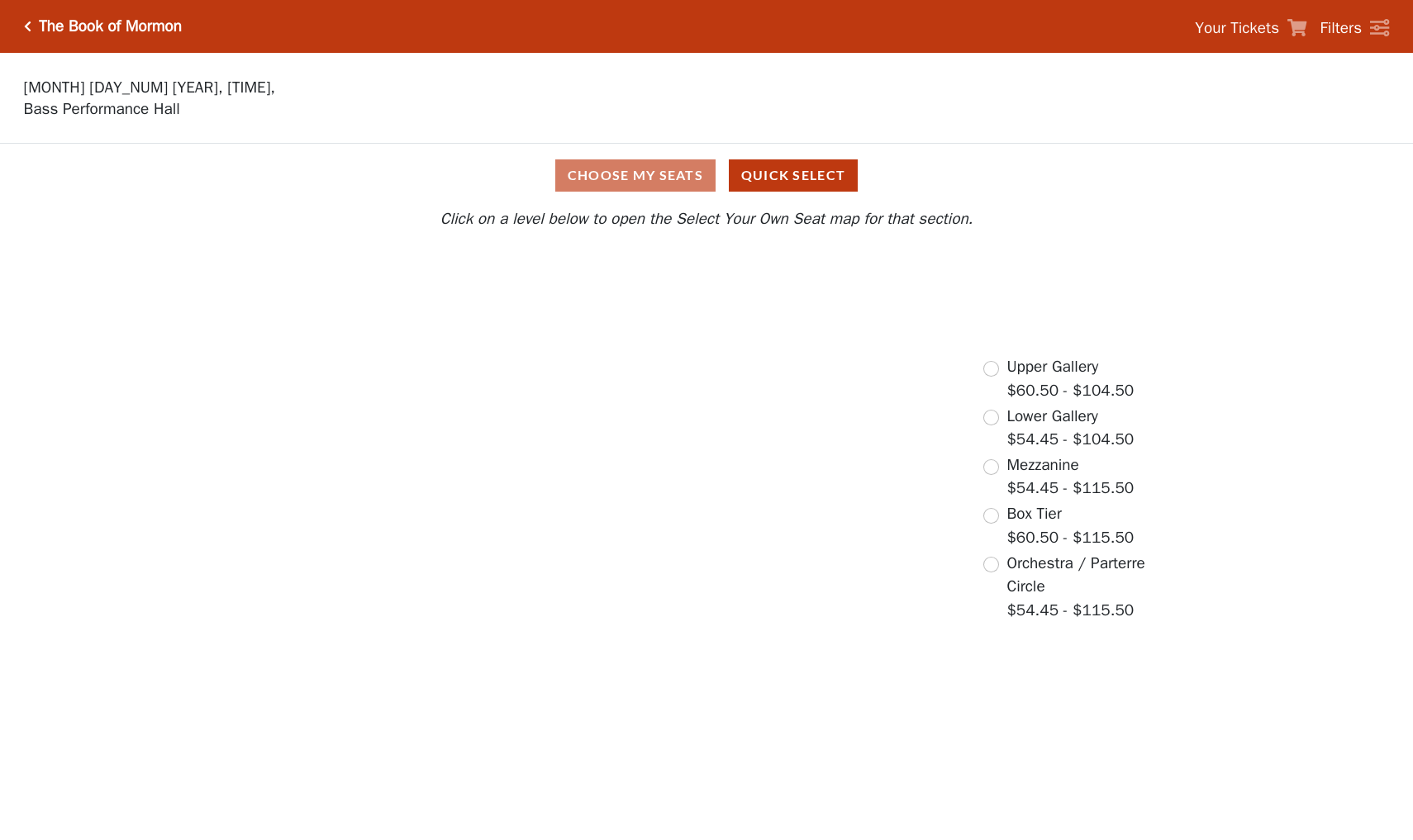 scroll, scrollTop: 0, scrollLeft: 0, axis: both 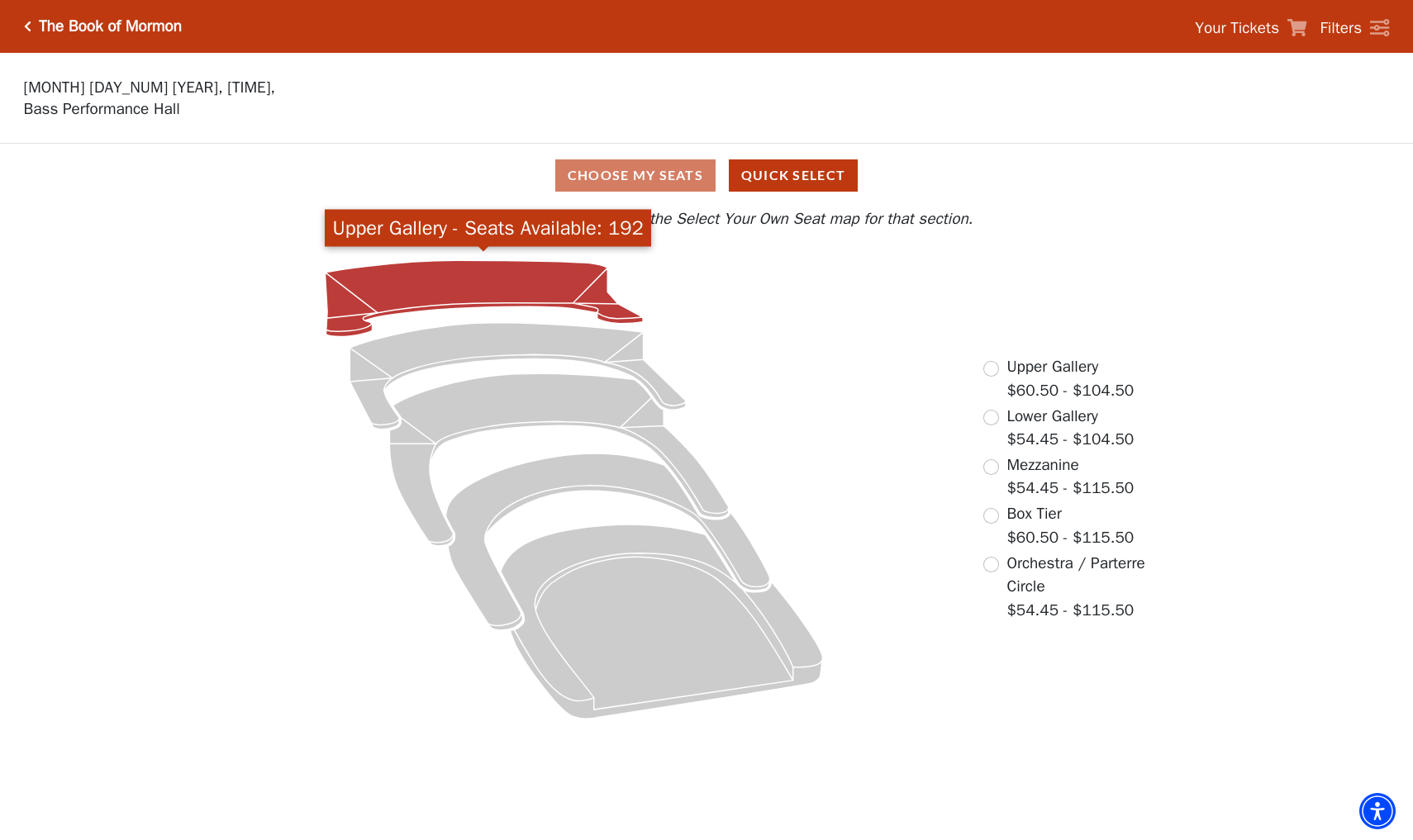 click 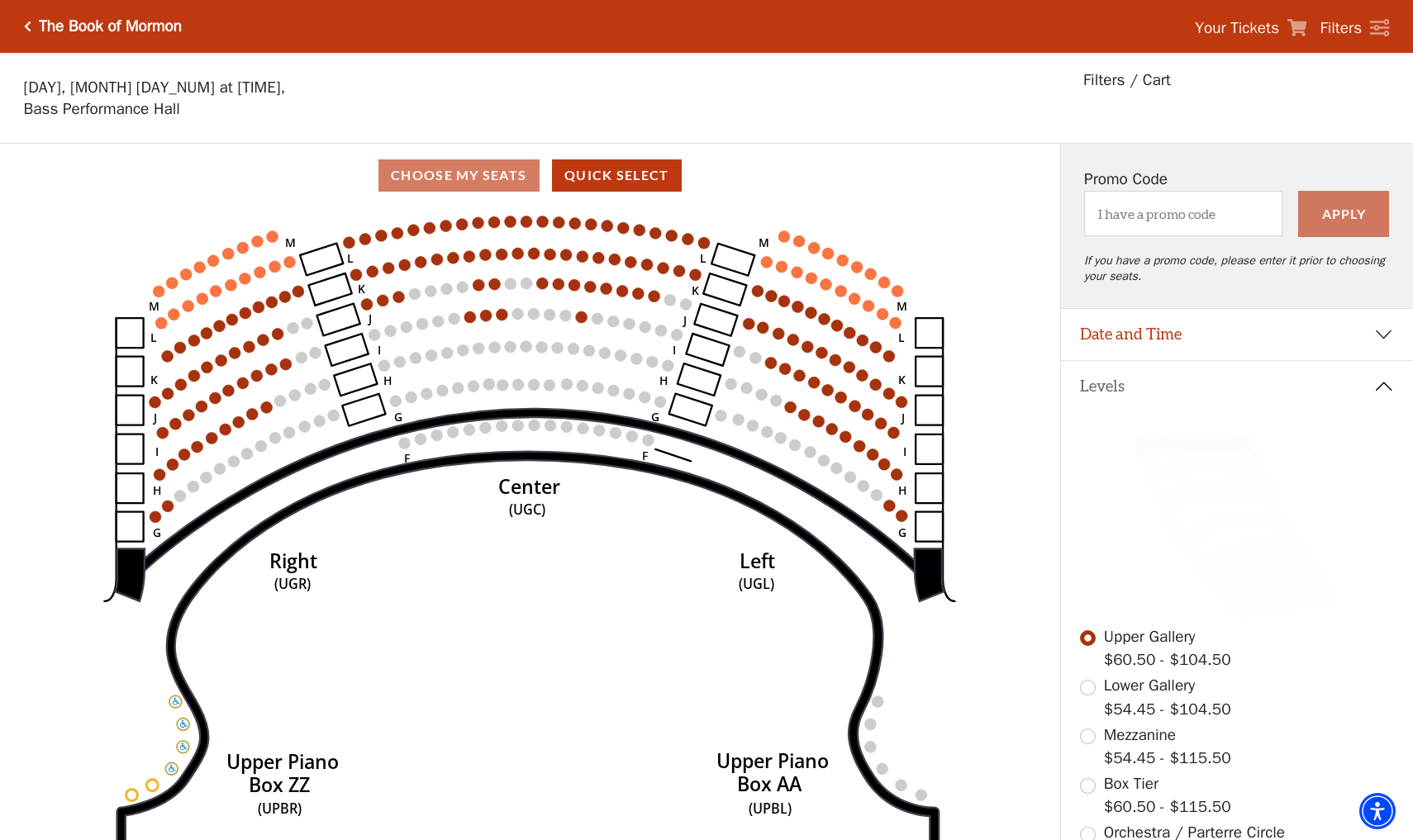 scroll, scrollTop: 0, scrollLeft: 0, axis: both 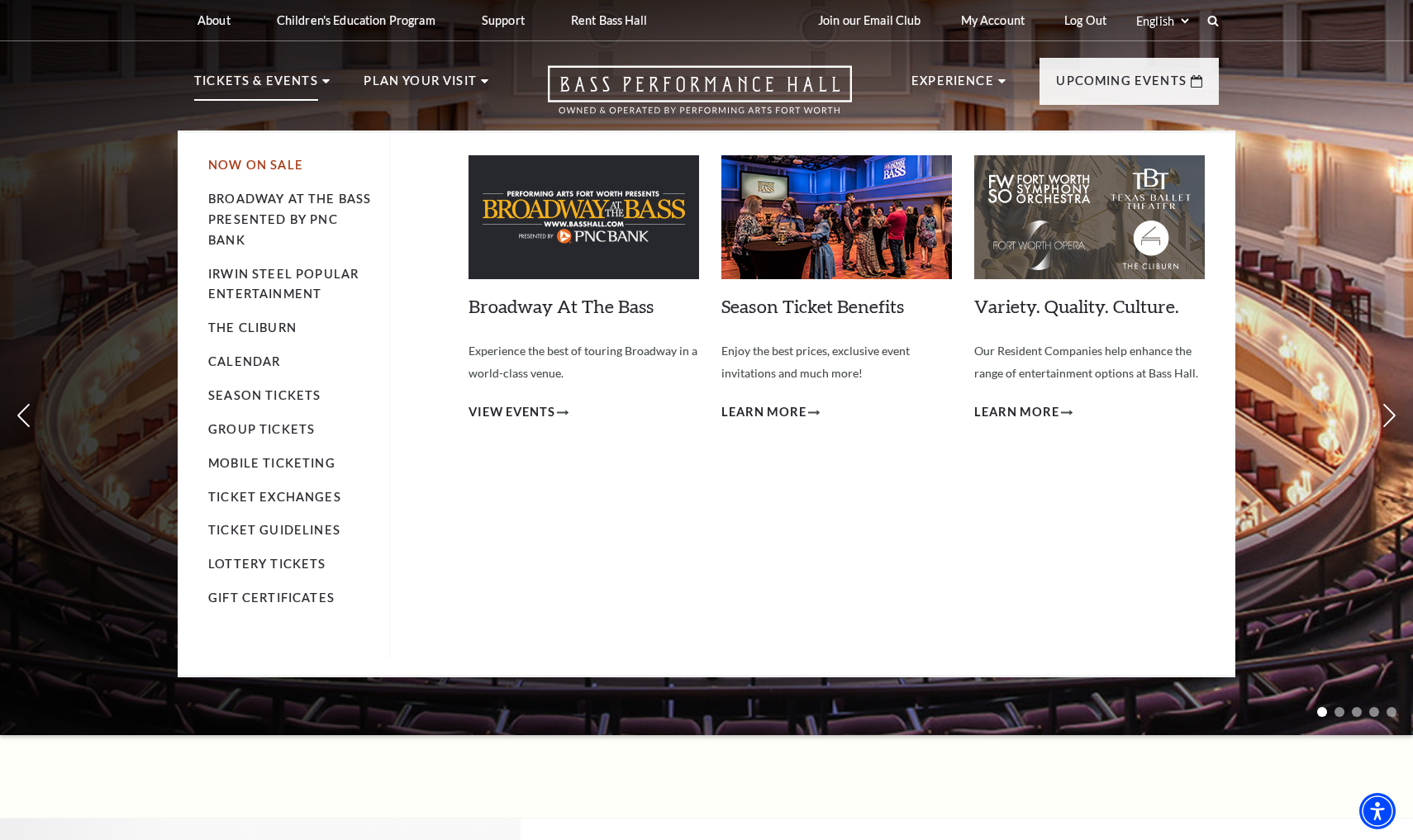 click on "Now On Sale" at bounding box center (255, 164) 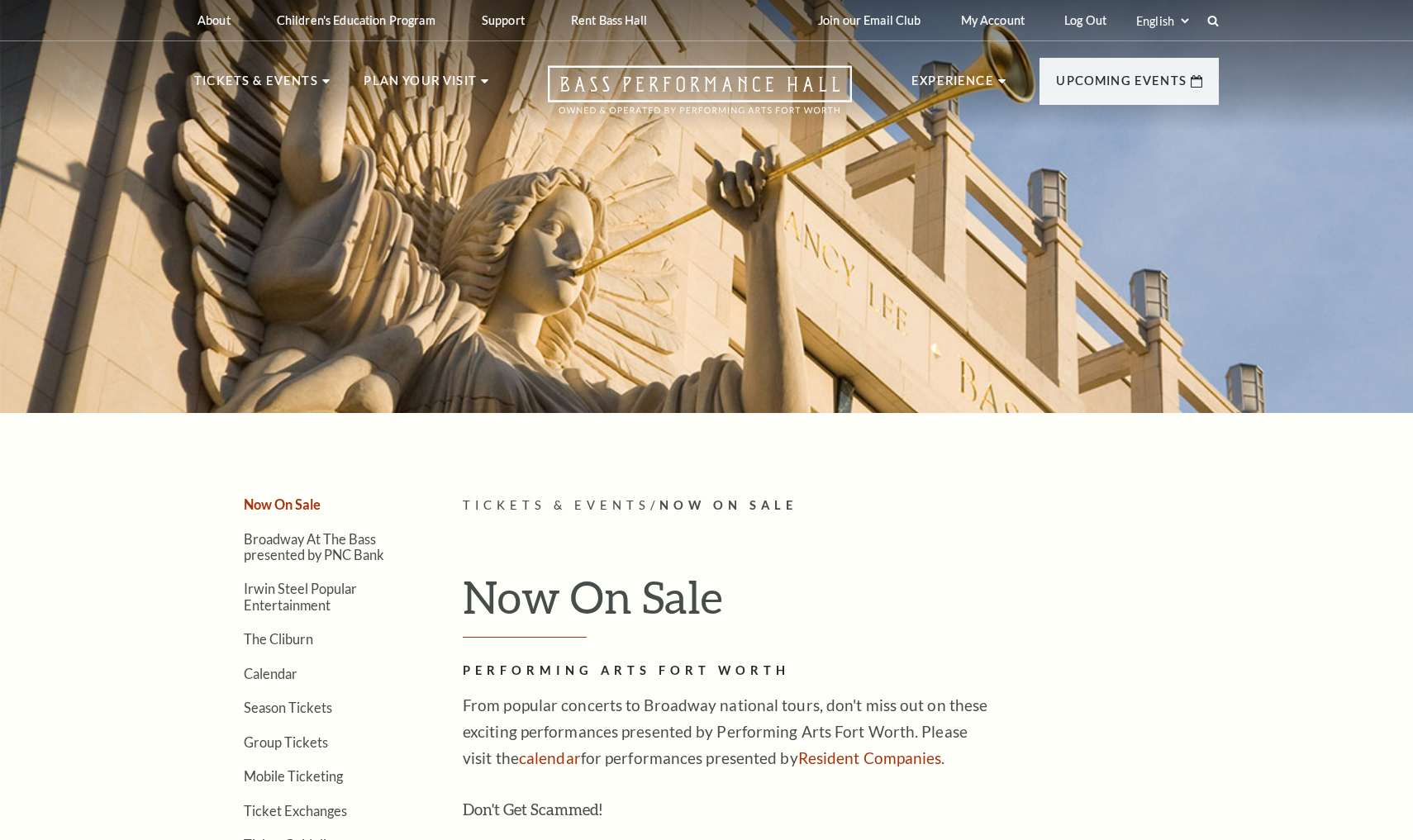 scroll, scrollTop: 0, scrollLeft: 0, axis: both 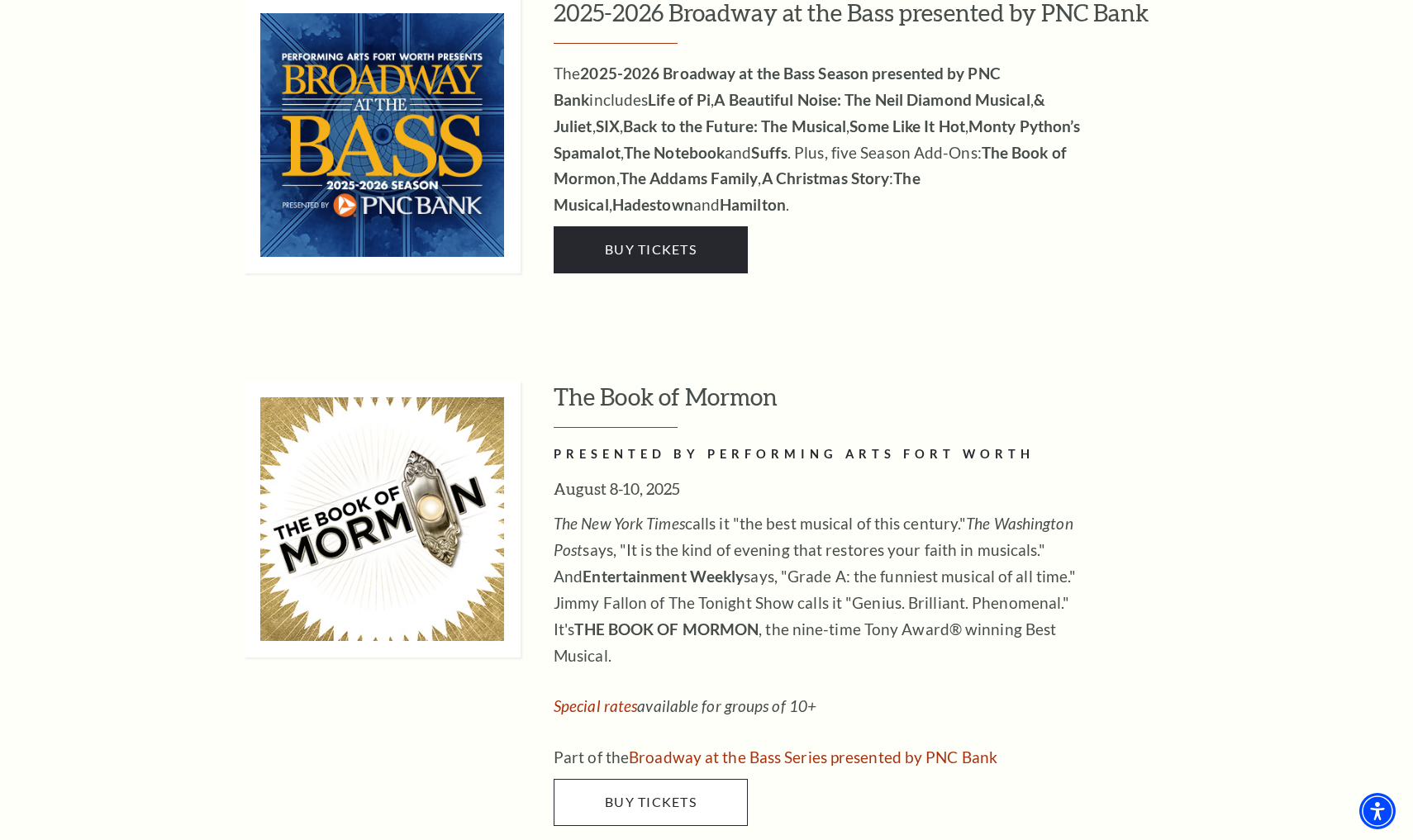 click on "Buy Tickets" at bounding box center [650, 801] 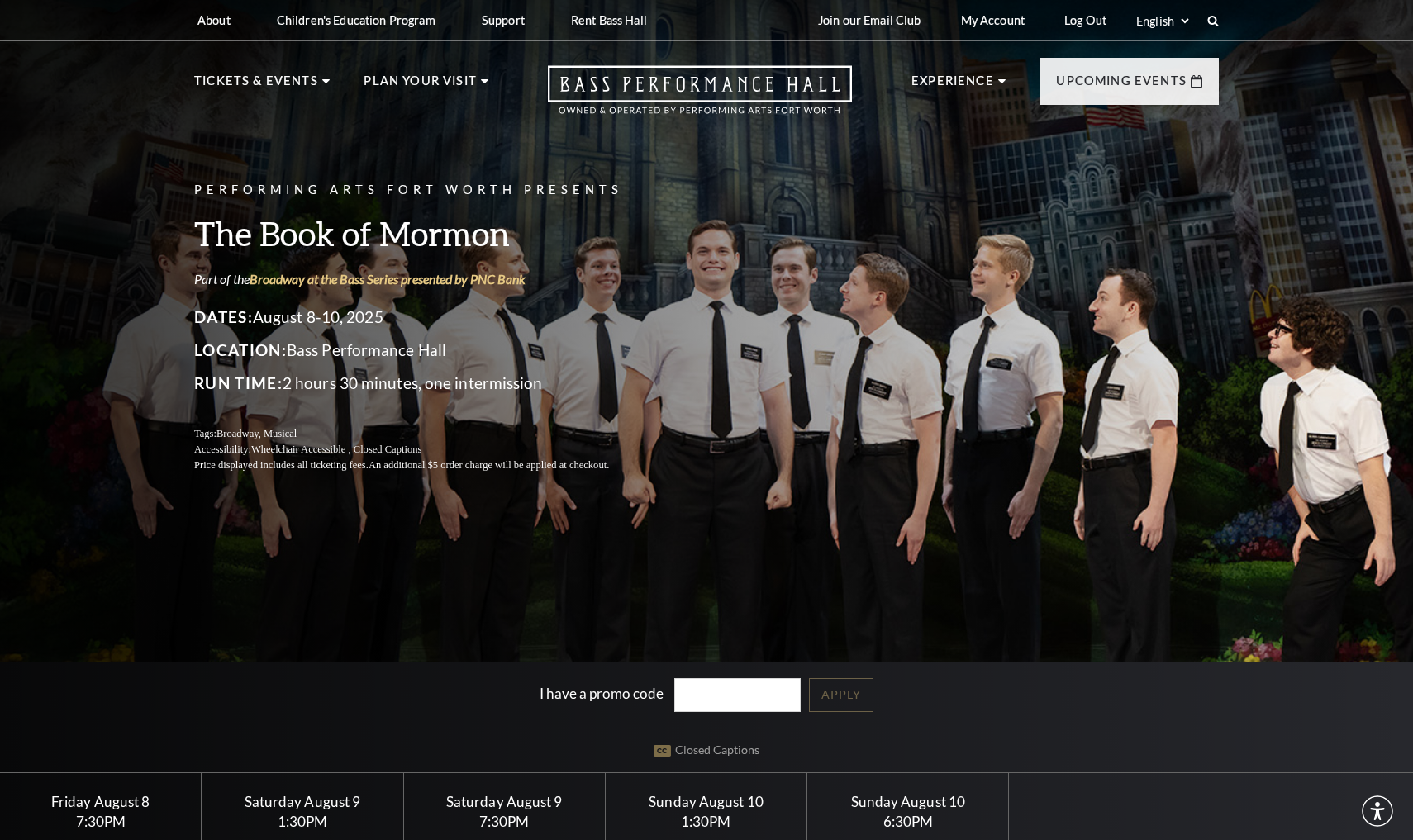 scroll, scrollTop: 0, scrollLeft: 0, axis: both 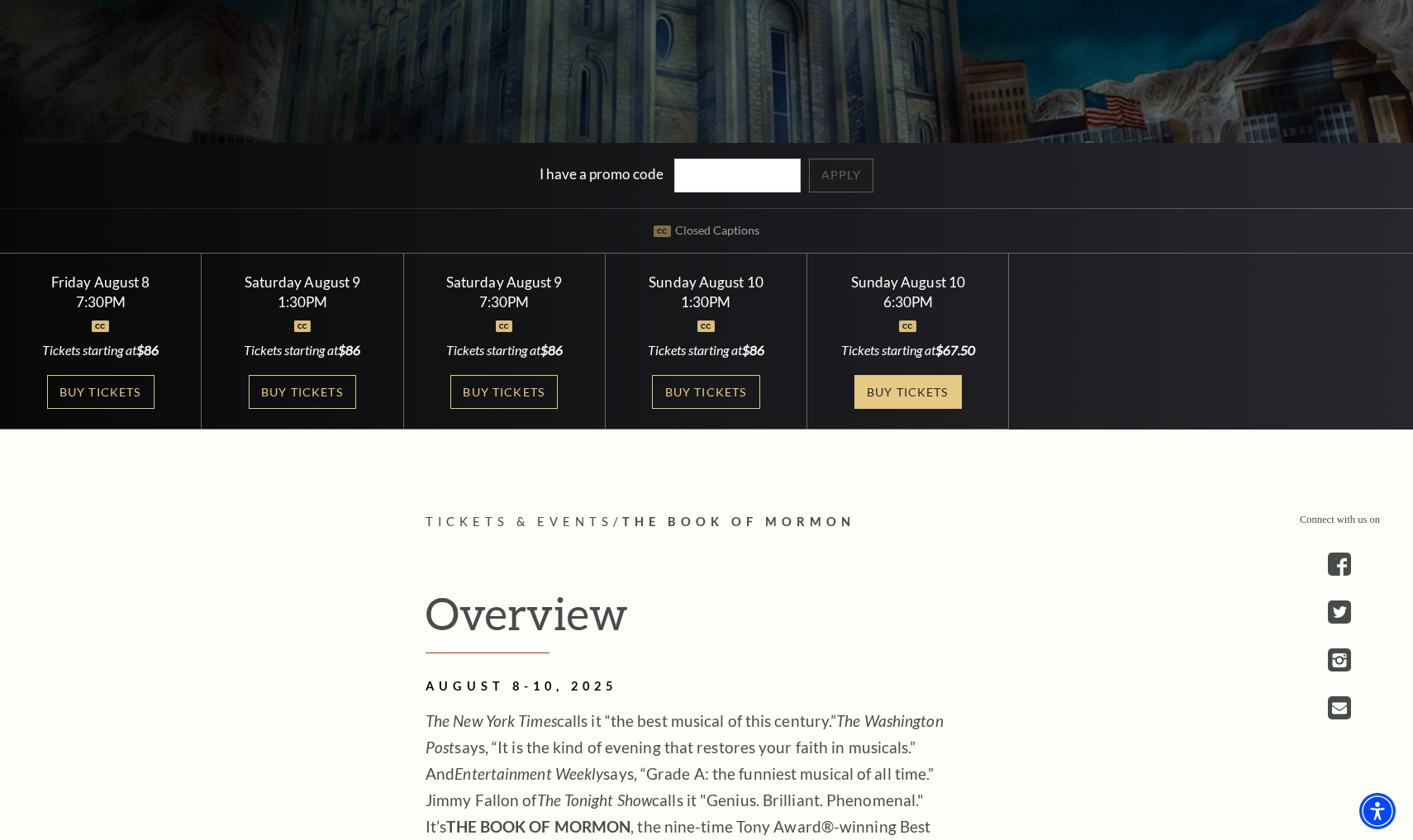 click on "Buy Tickets" at bounding box center (908, 392) 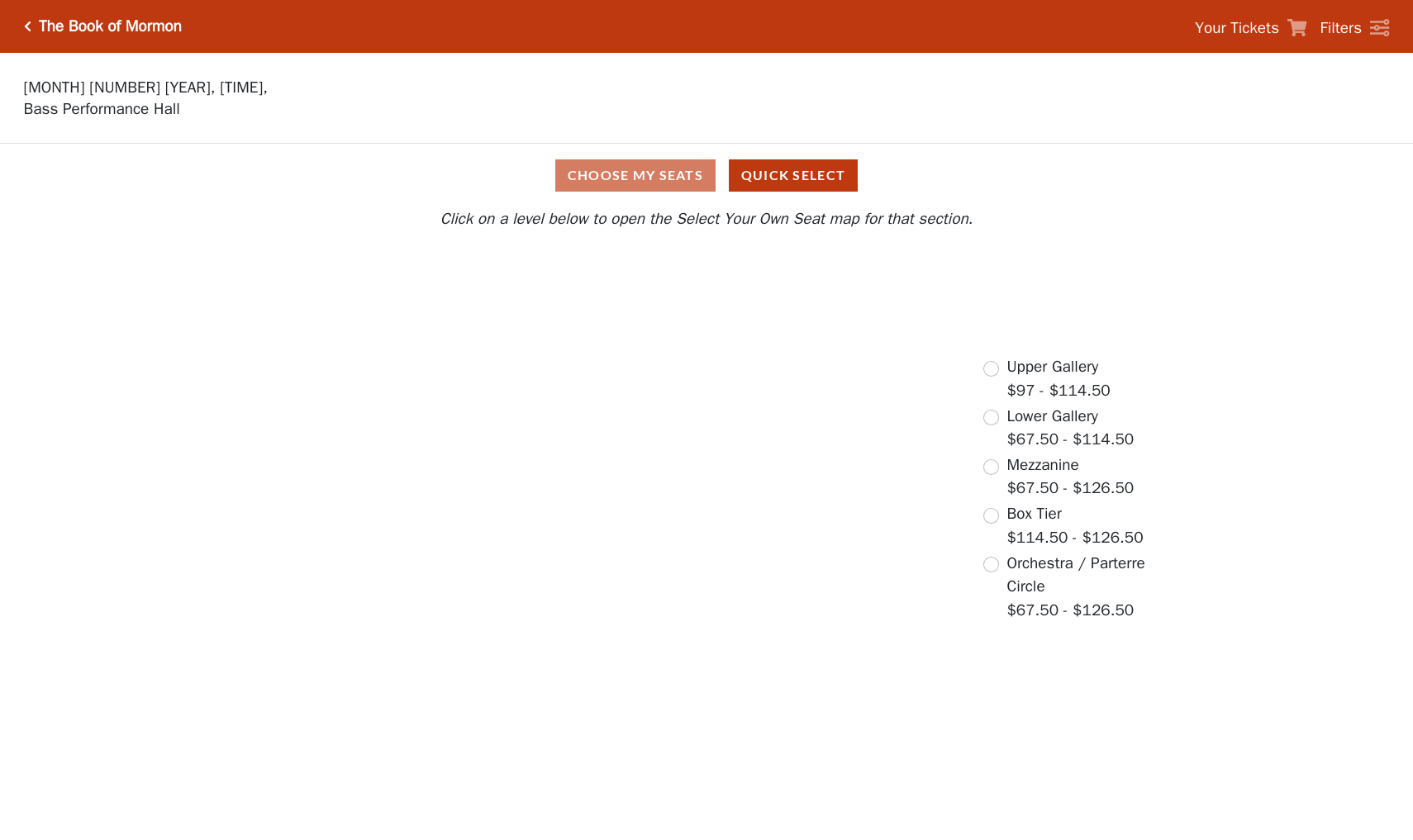 scroll, scrollTop: 0, scrollLeft: 0, axis: both 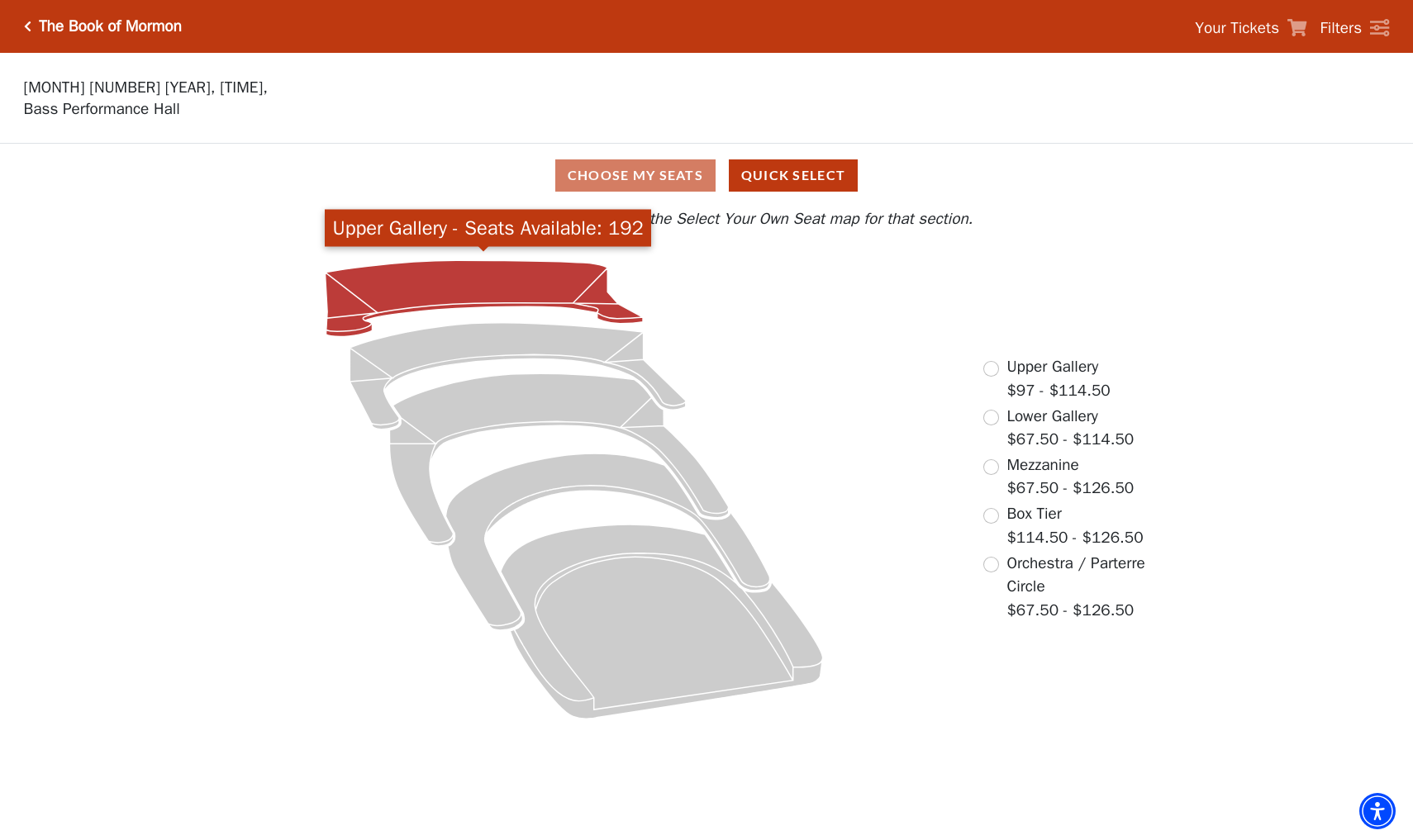 click 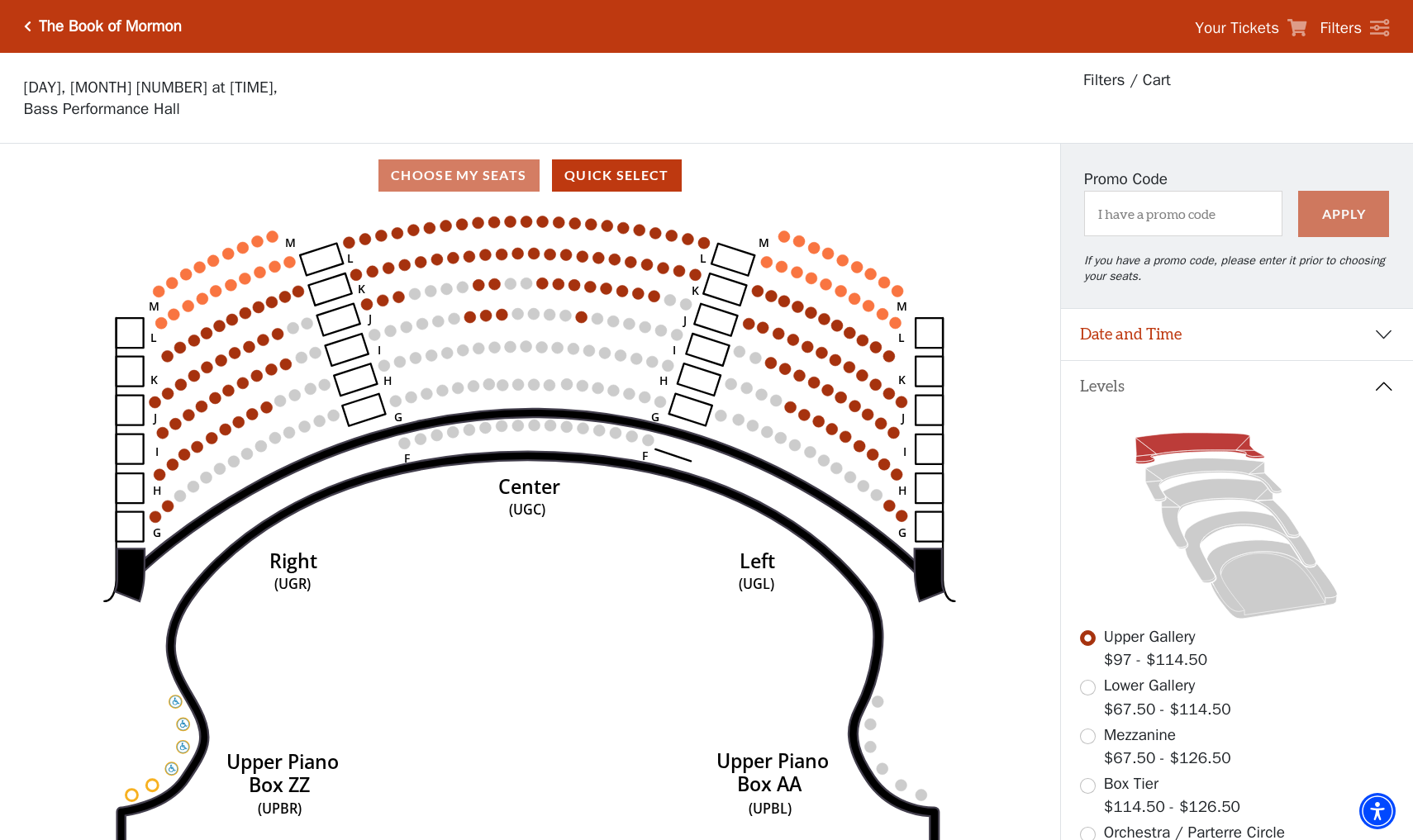 scroll, scrollTop: 77, scrollLeft: 0, axis: vertical 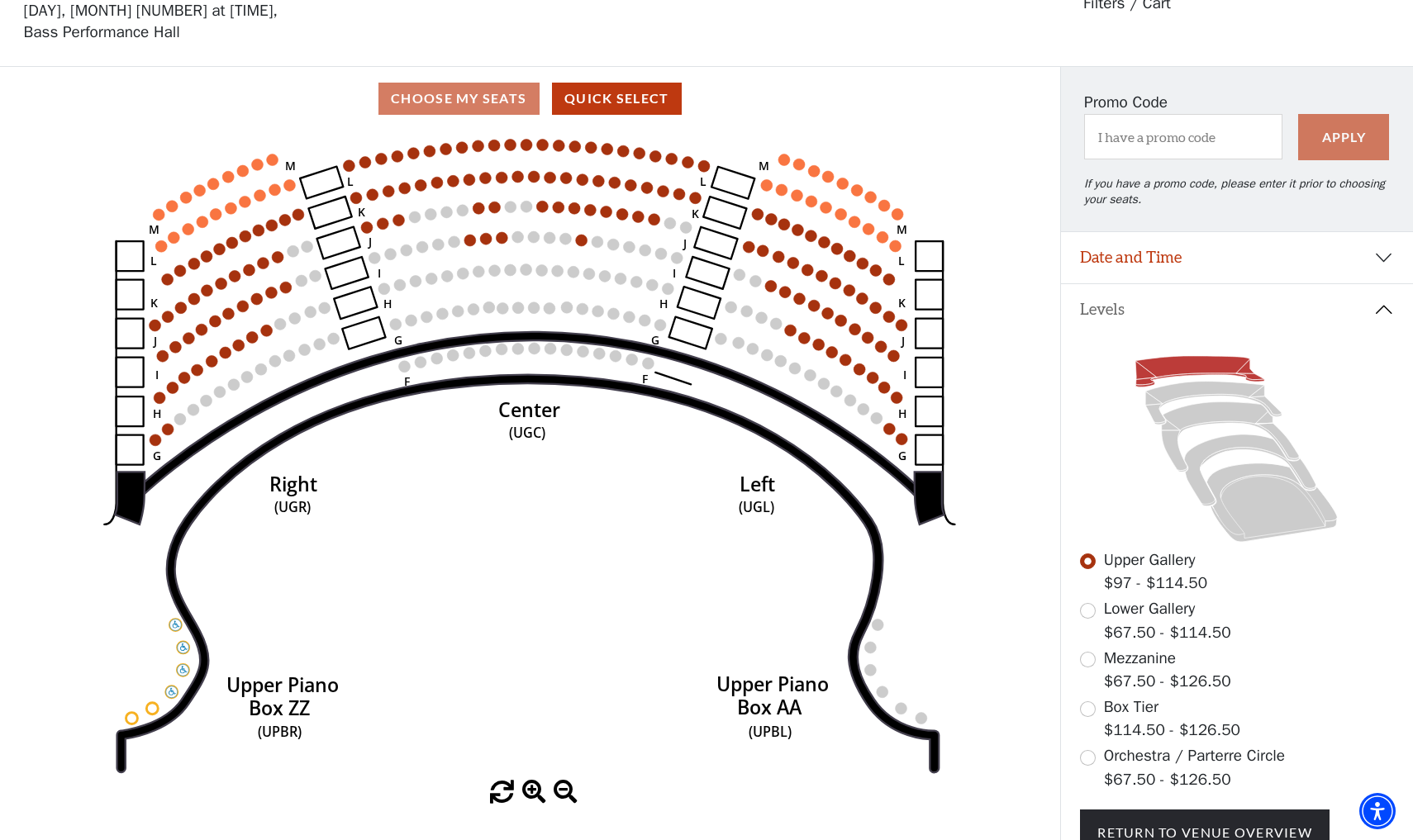 click 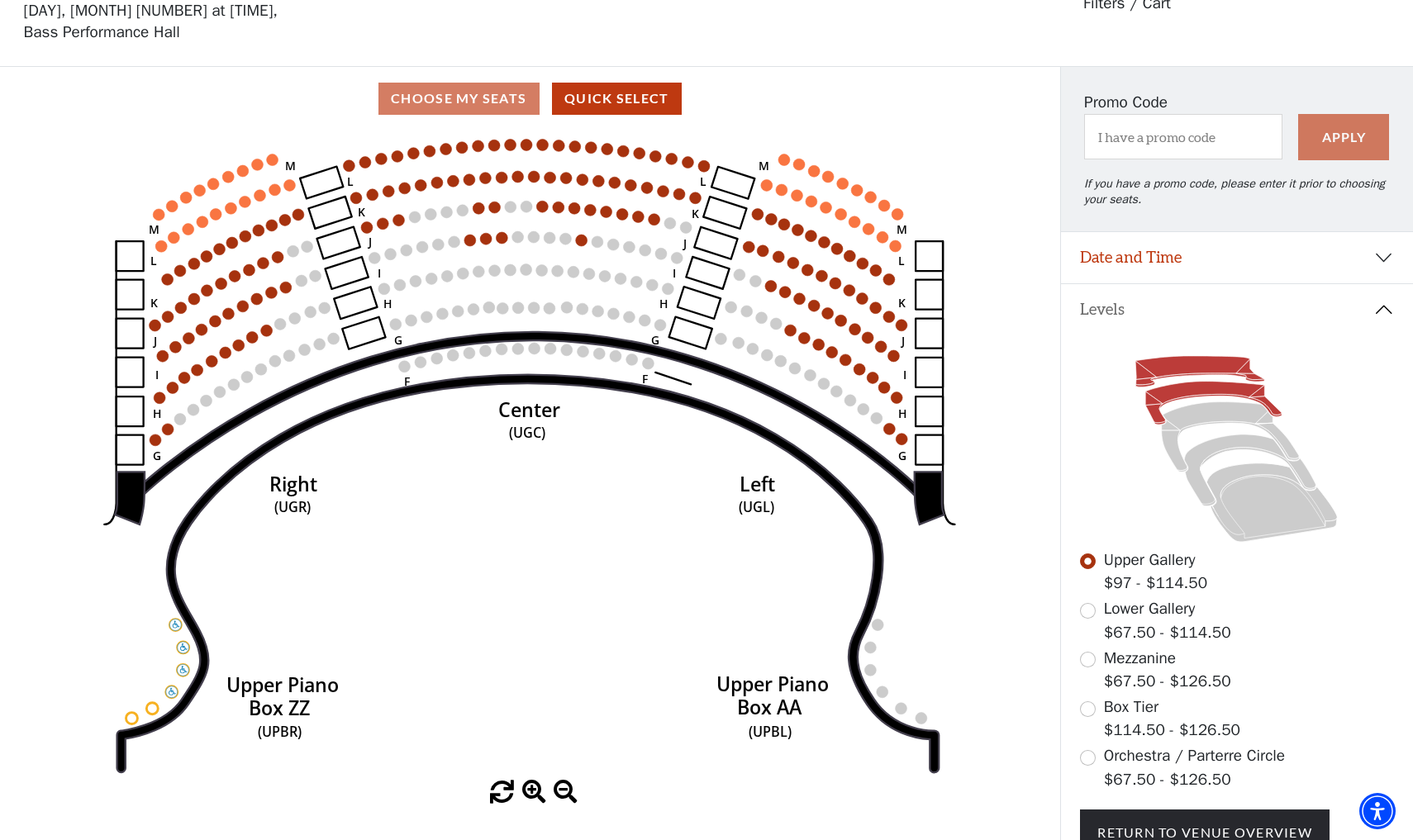 click 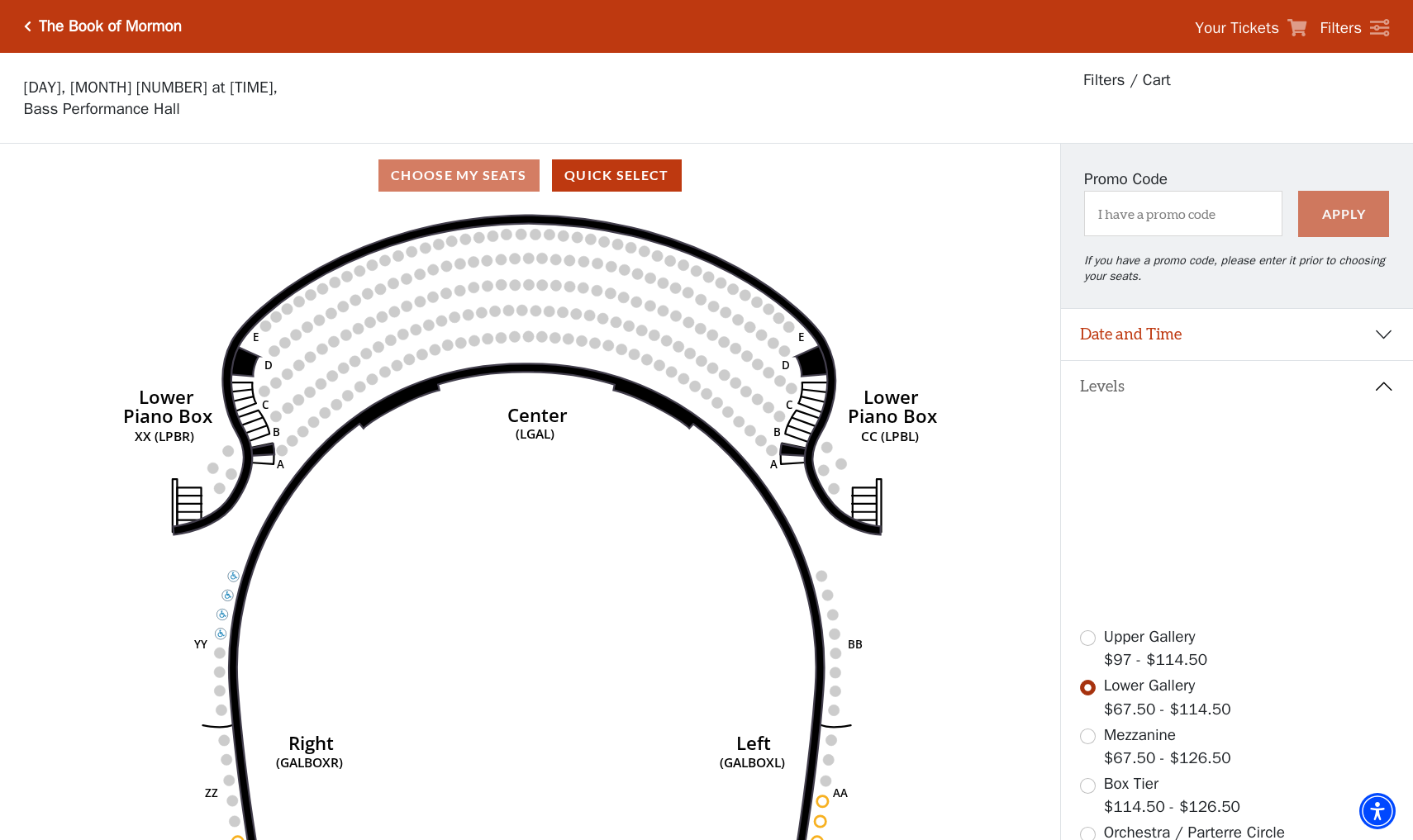 scroll, scrollTop: 77, scrollLeft: 0, axis: vertical 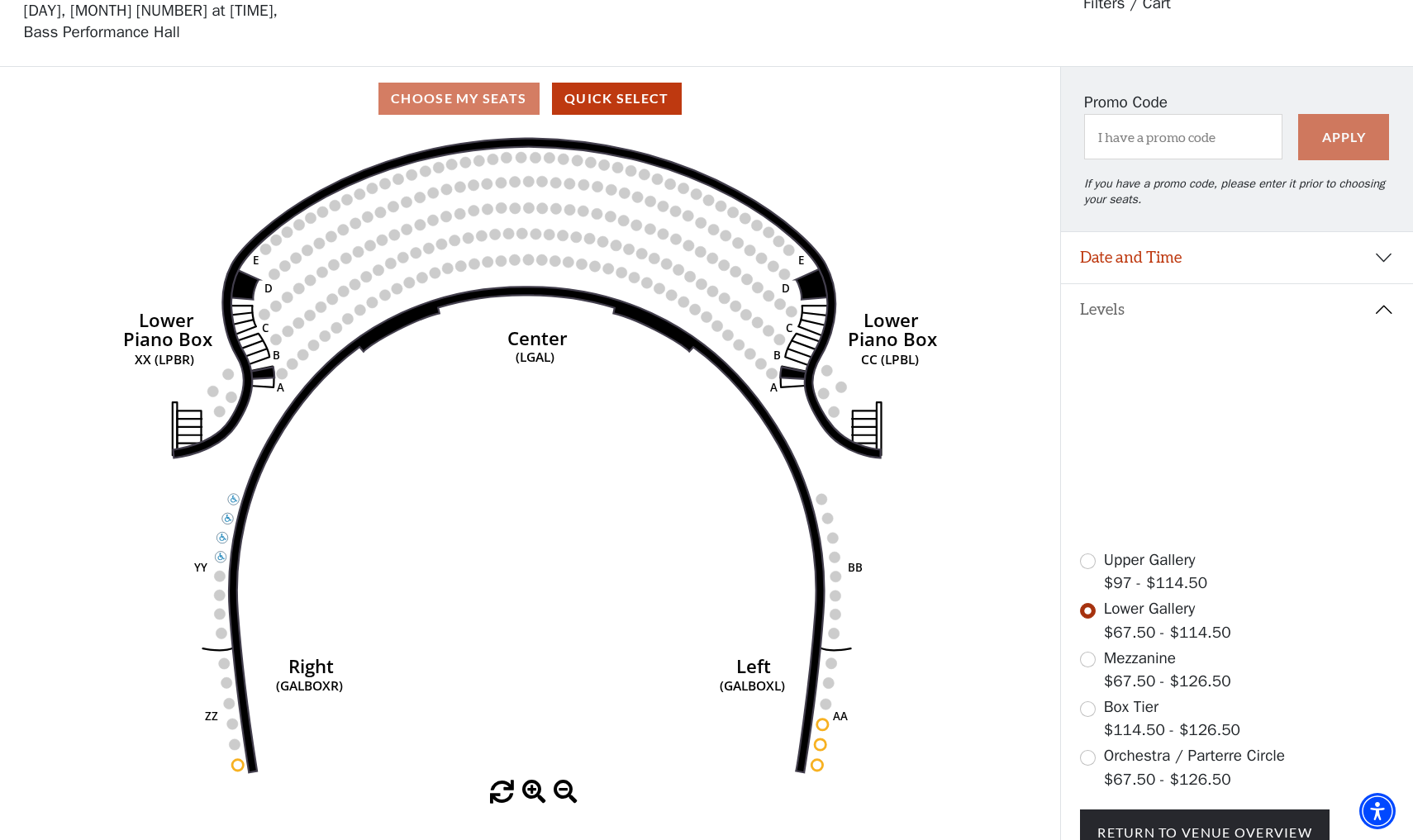 click 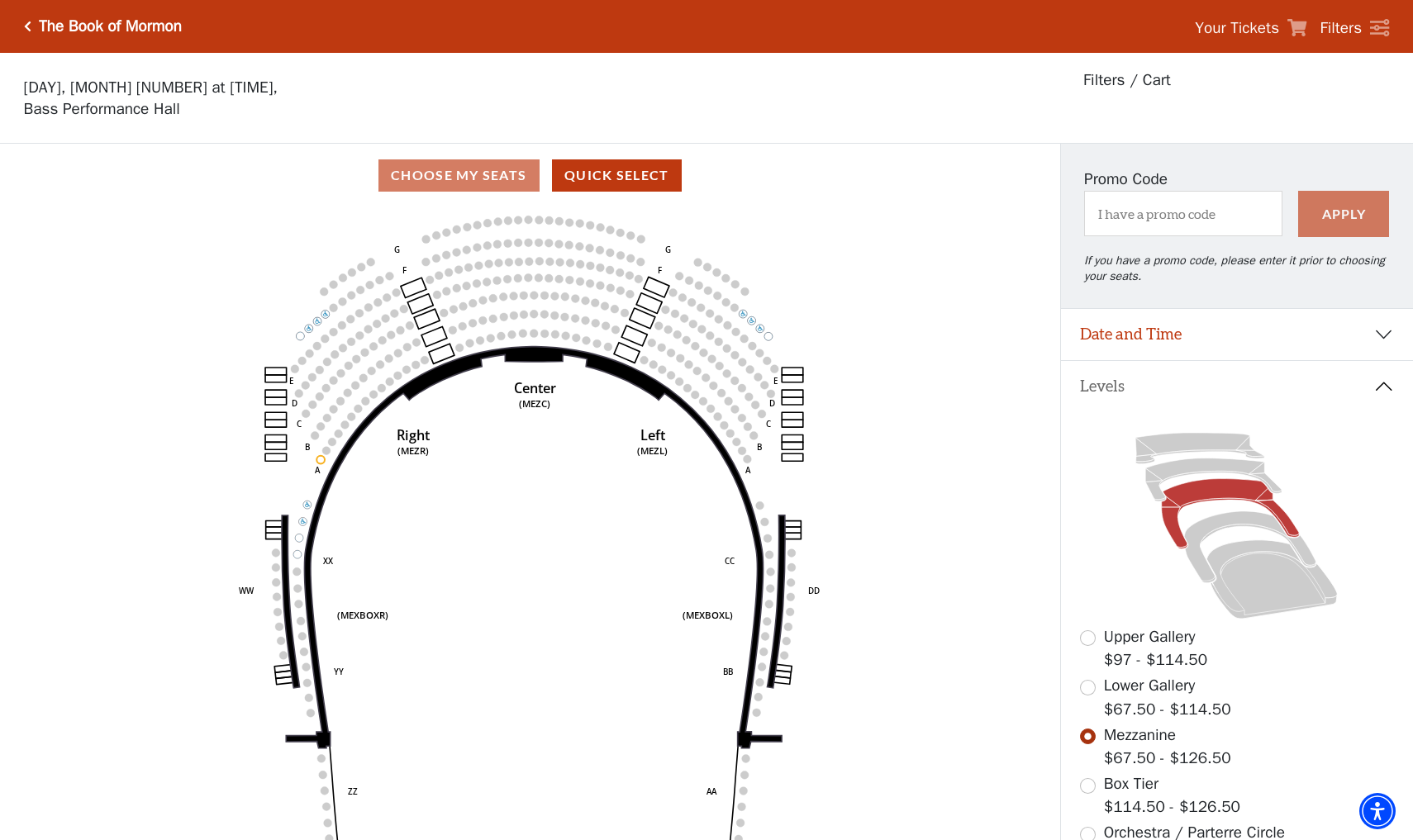scroll, scrollTop: 77, scrollLeft: 0, axis: vertical 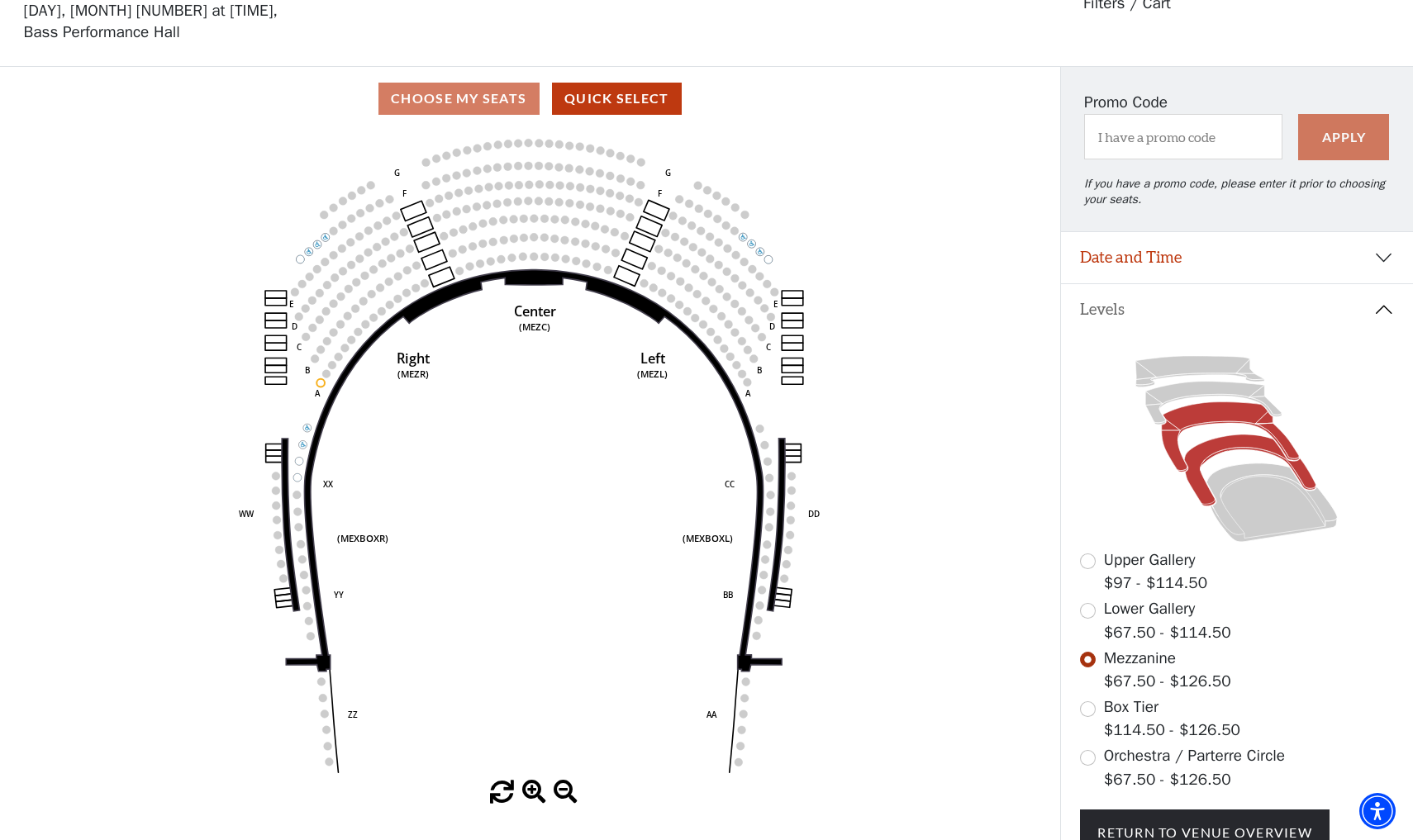 click 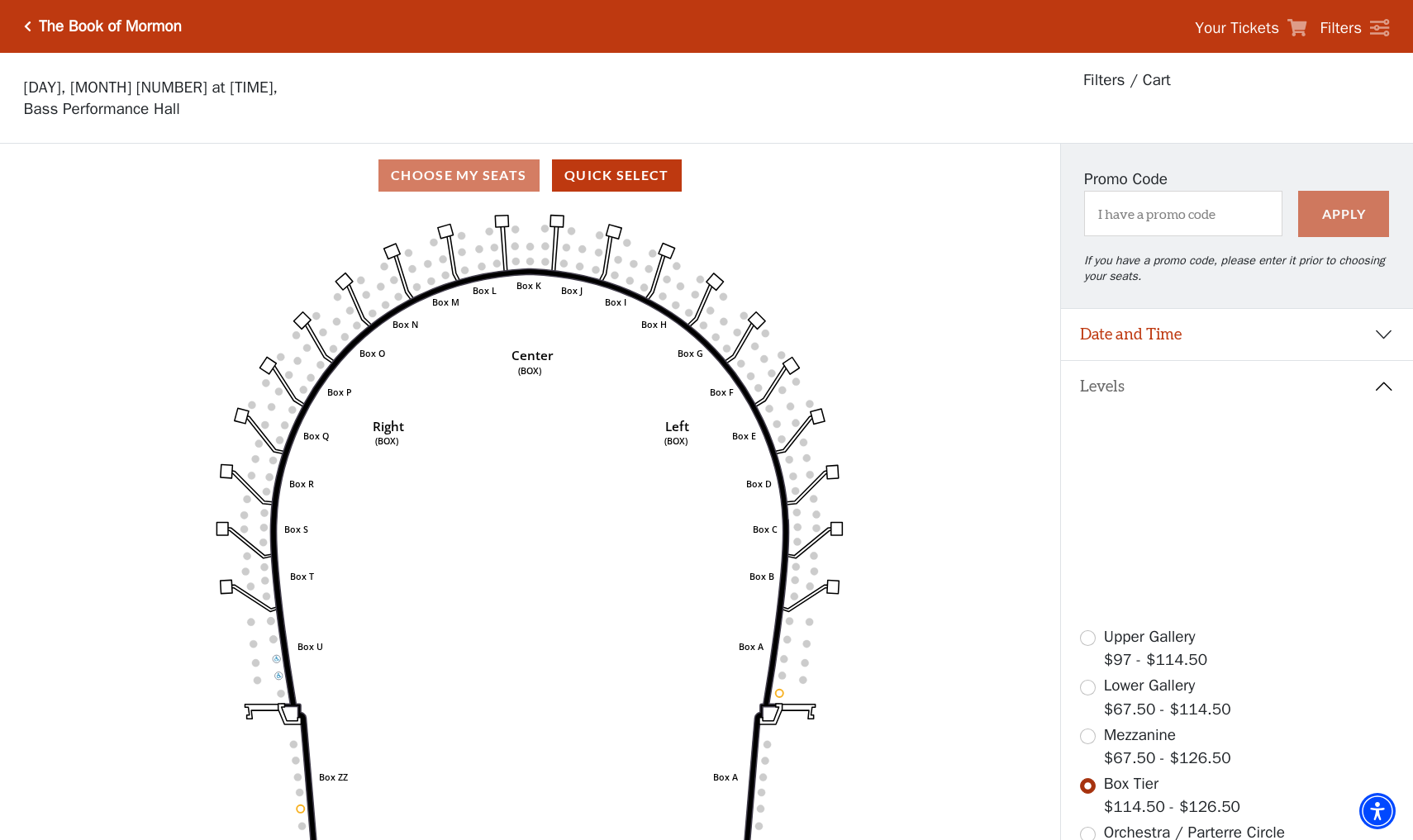 scroll, scrollTop: 77, scrollLeft: 0, axis: vertical 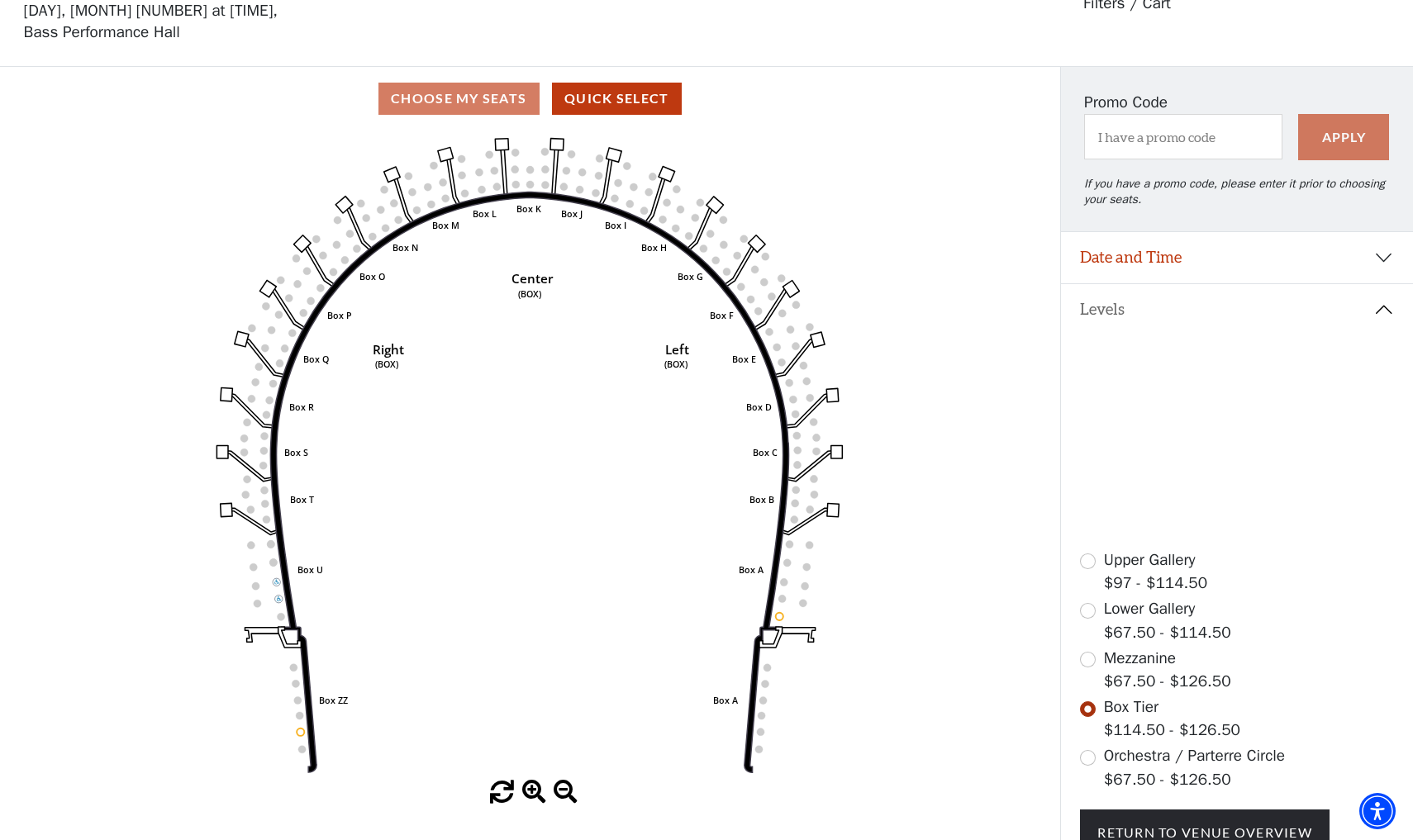 click 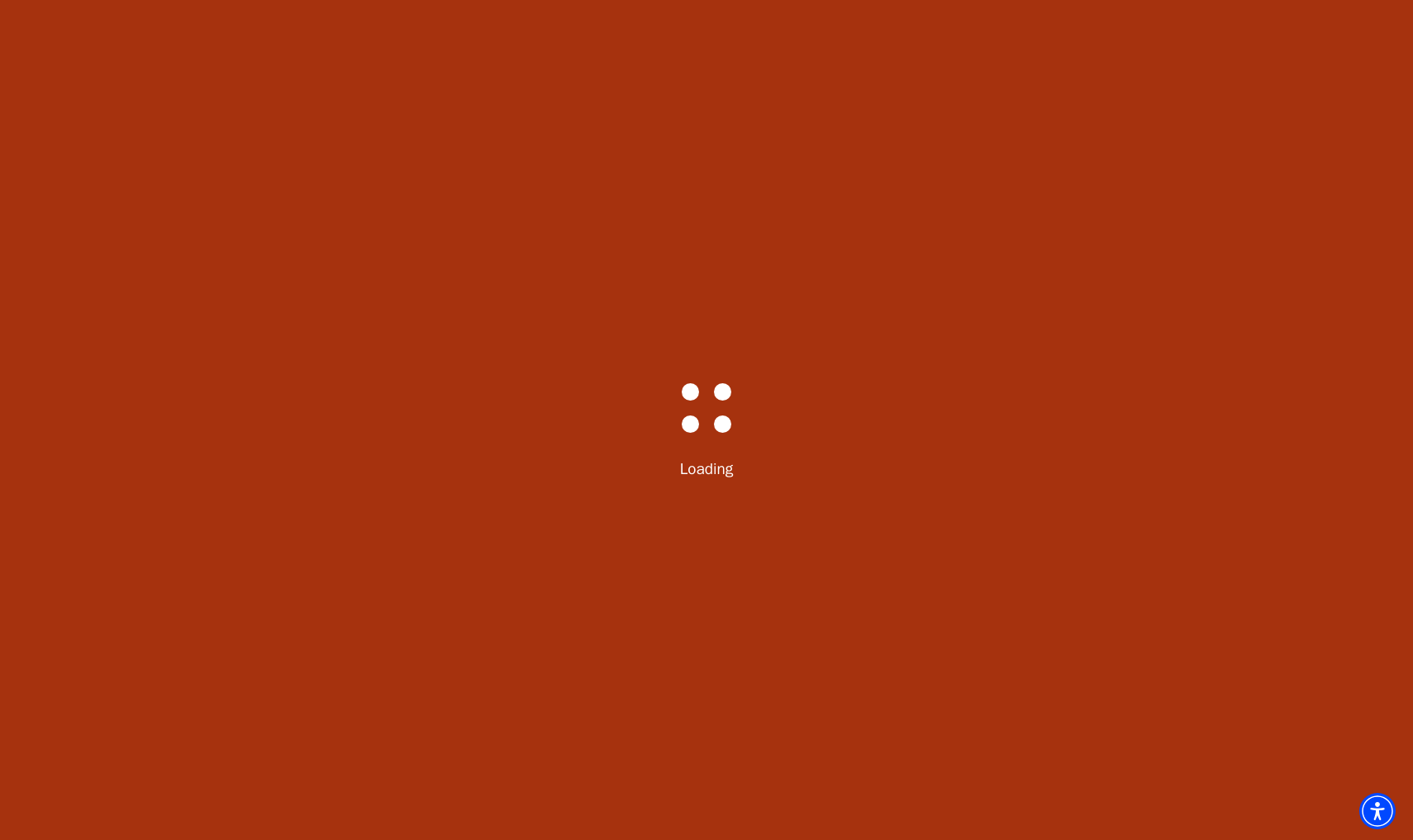 scroll, scrollTop: 77, scrollLeft: 0, axis: vertical 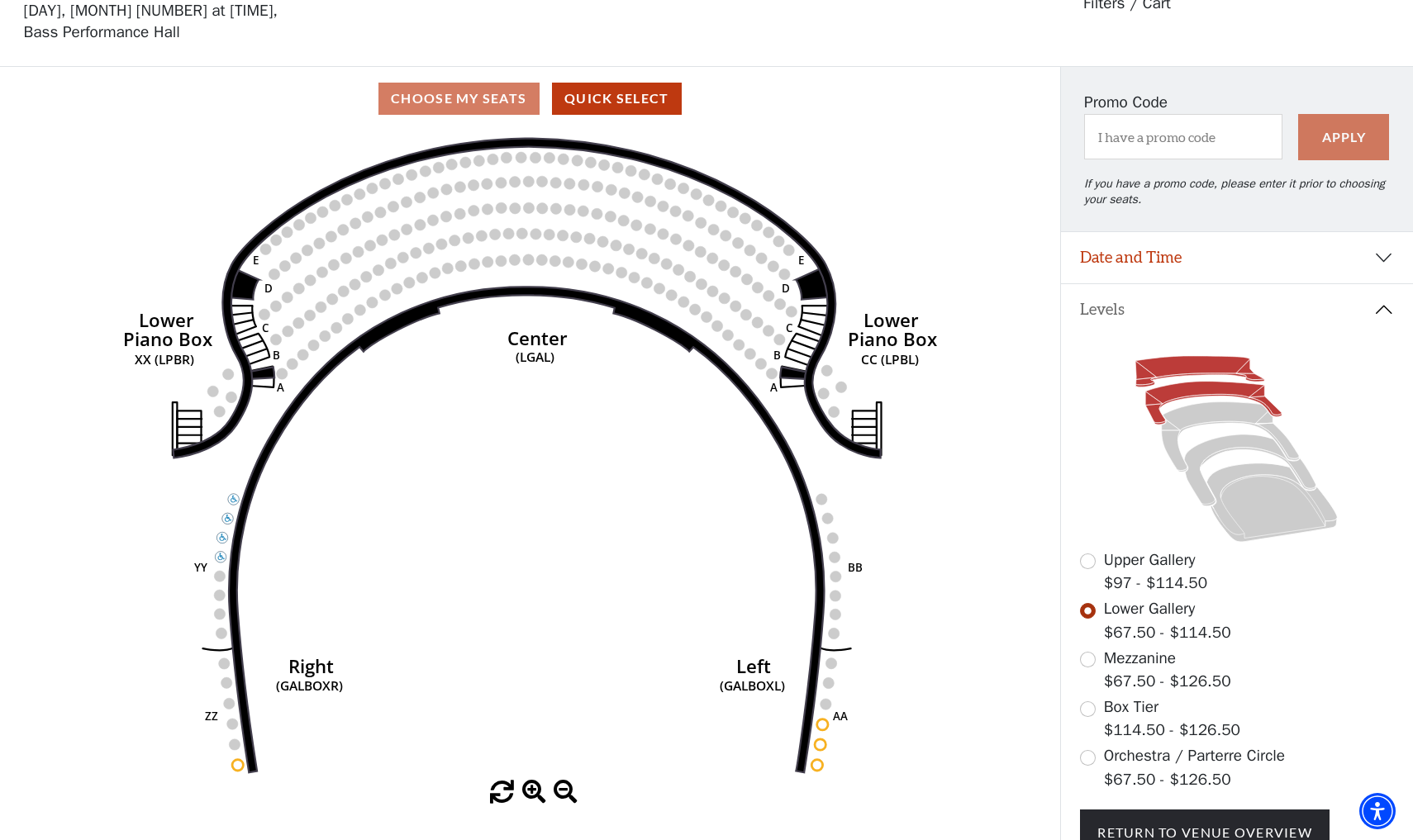 click 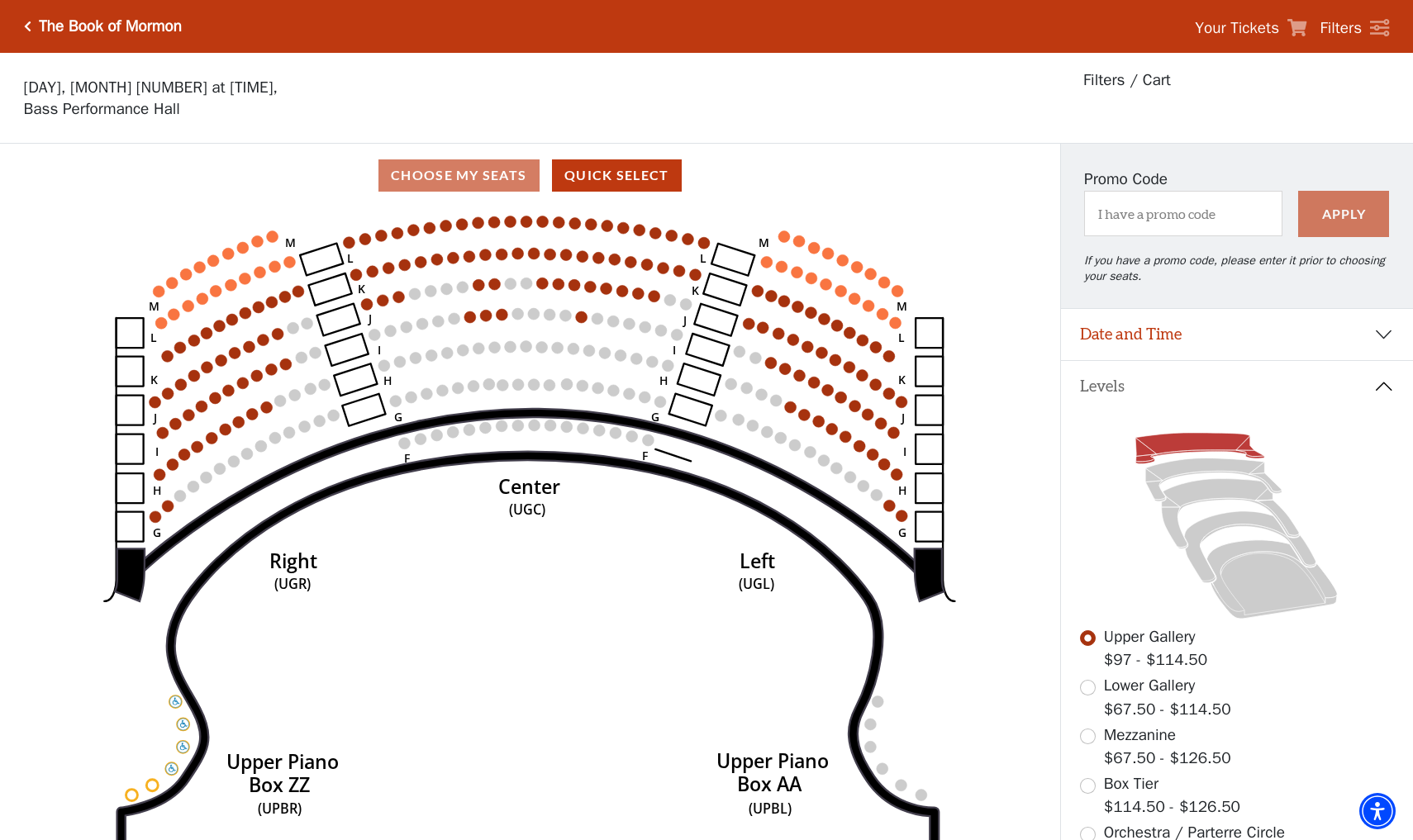 scroll, scrollTop: 0, scrollLeft: 0, axis: both 